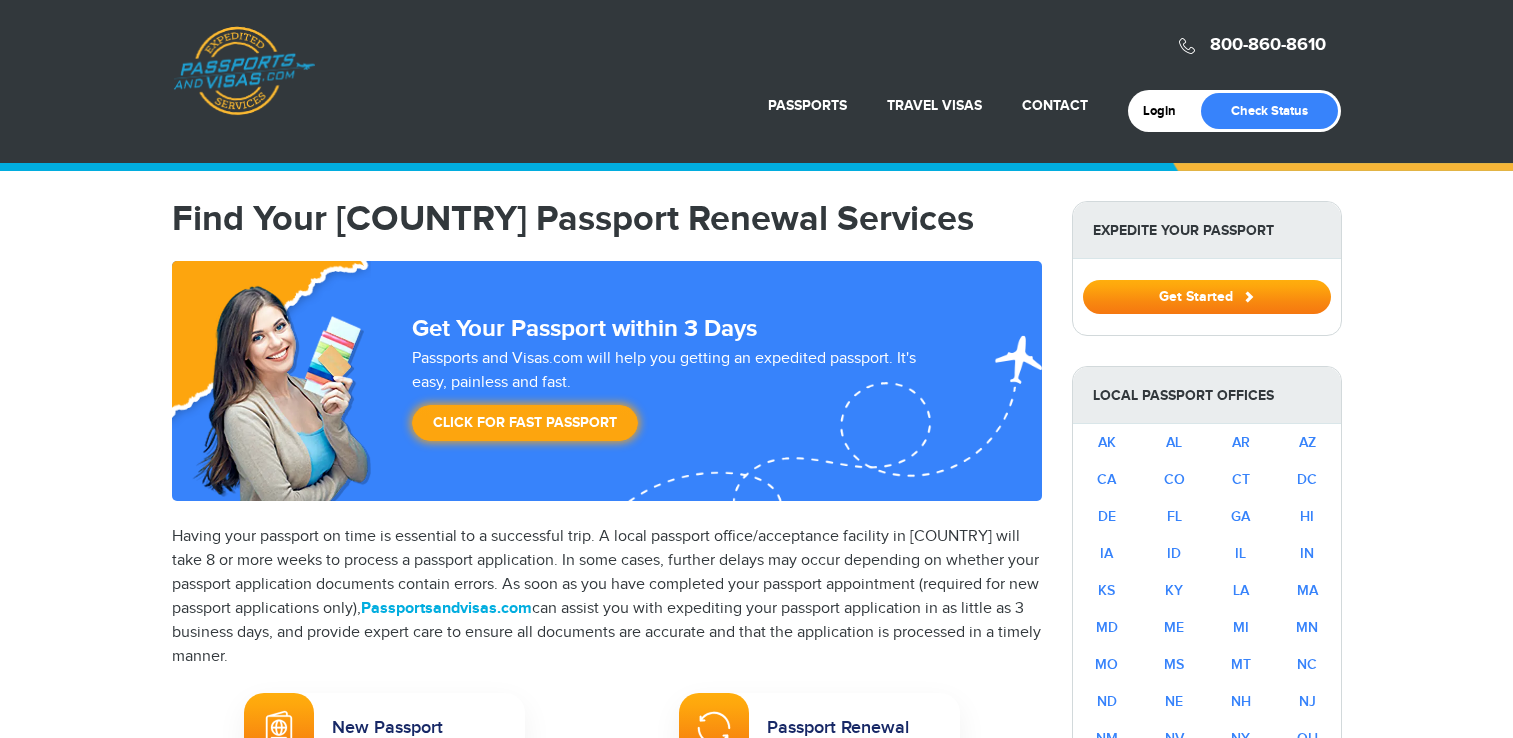 scroll, scrollTop: 0, scrollLeft: 0, axis: both 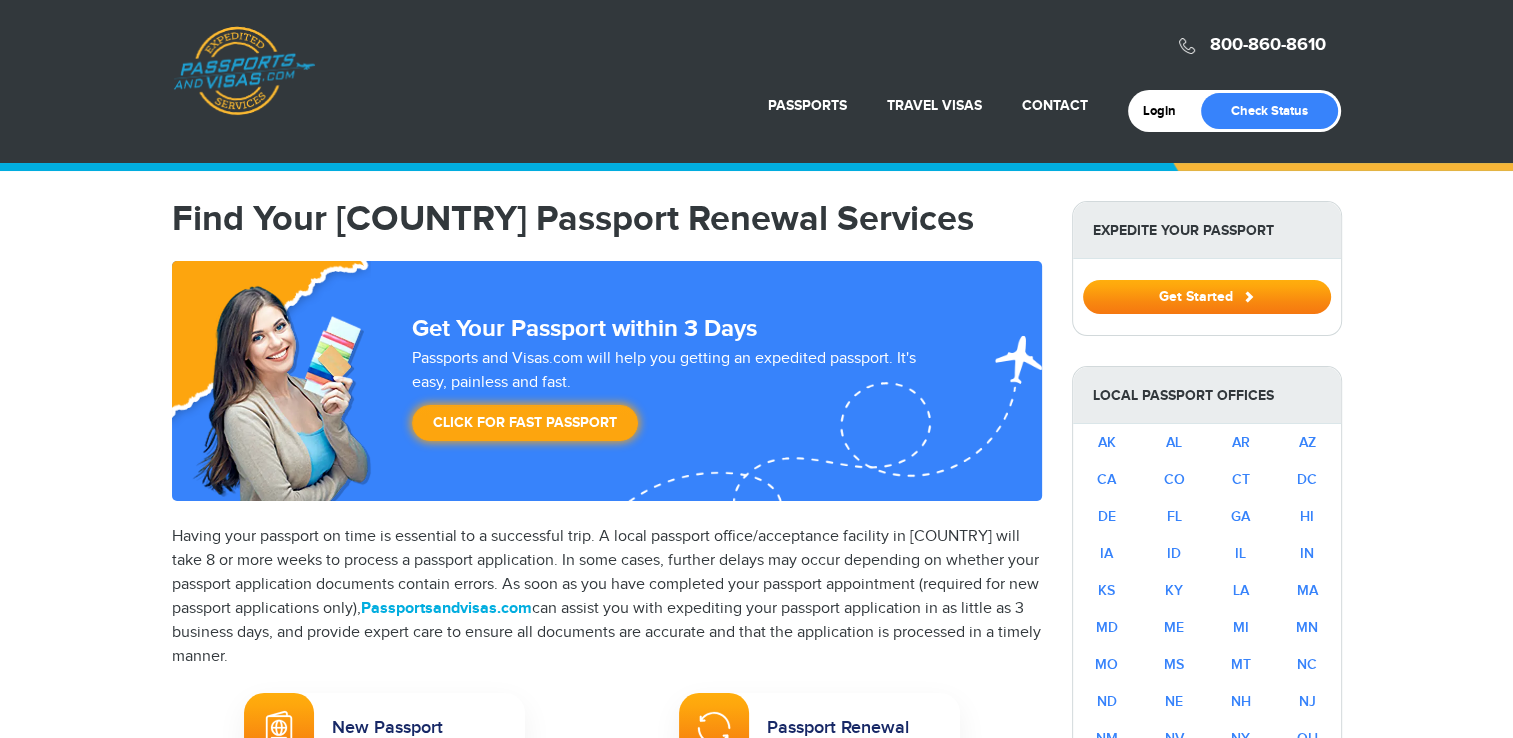select on "**********" 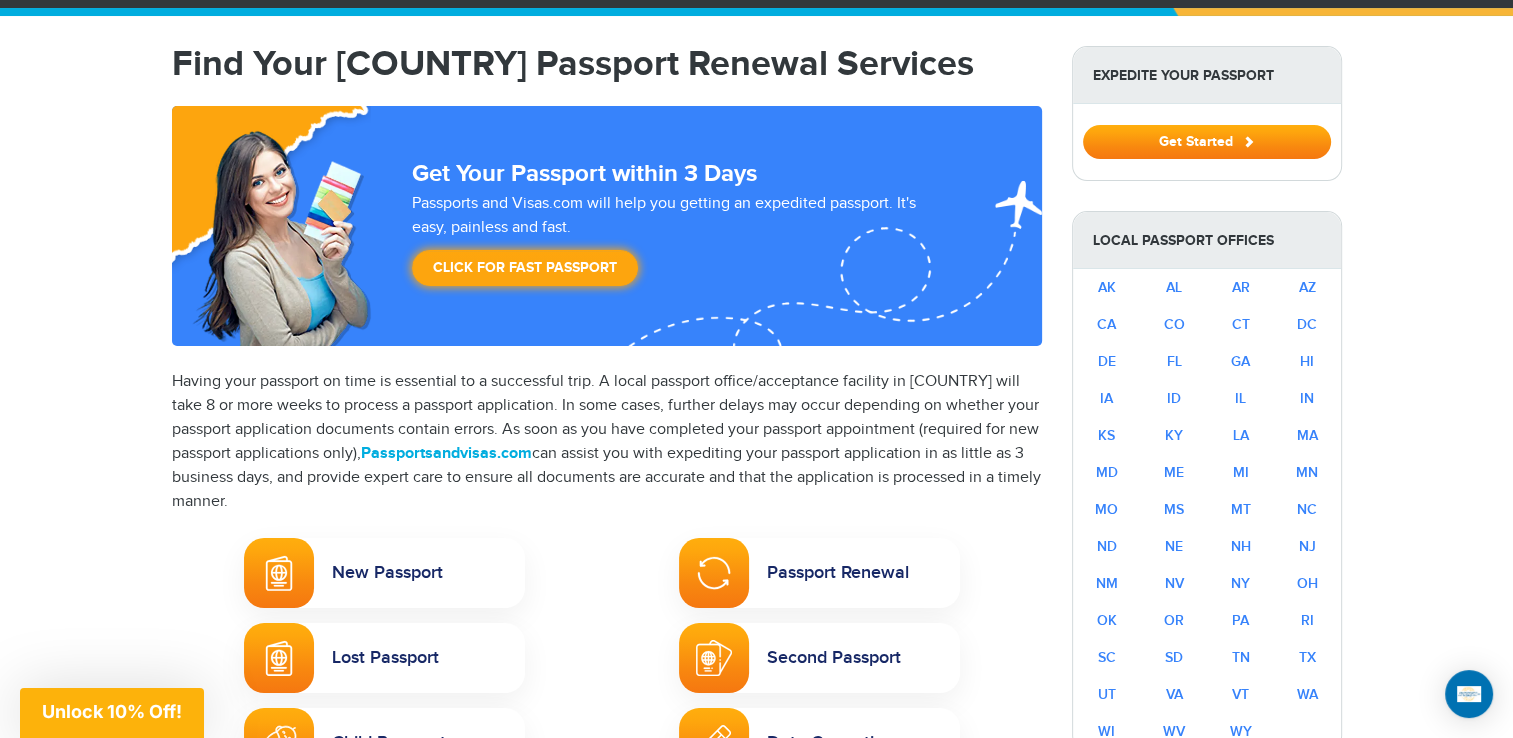scroll, scrollTop: 200, scrollLeft: 0, axis: vertical 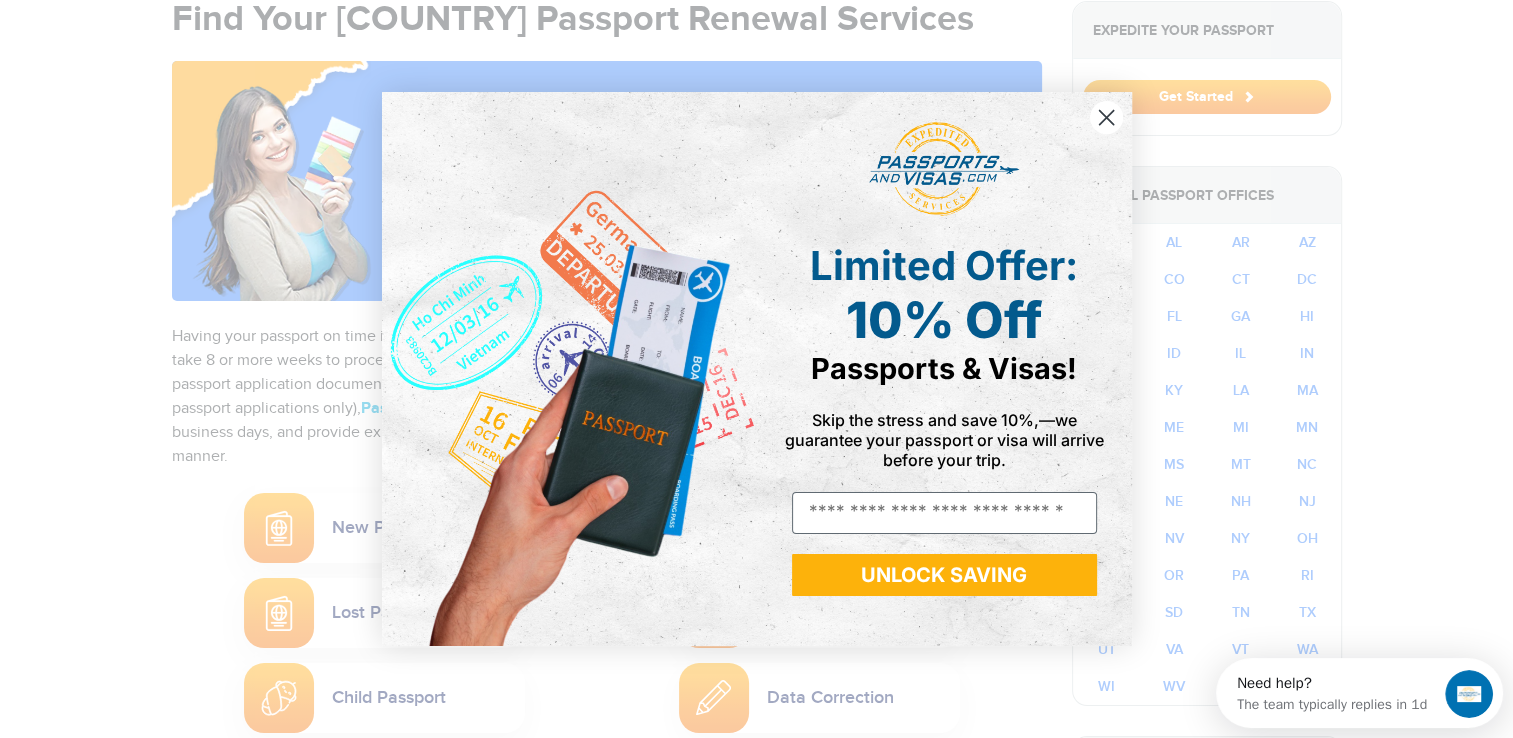 drag, startPoint x: 1099, startPoint y: 114, endPoint x: 1107, endPoint y: 122, distance: 11.313708 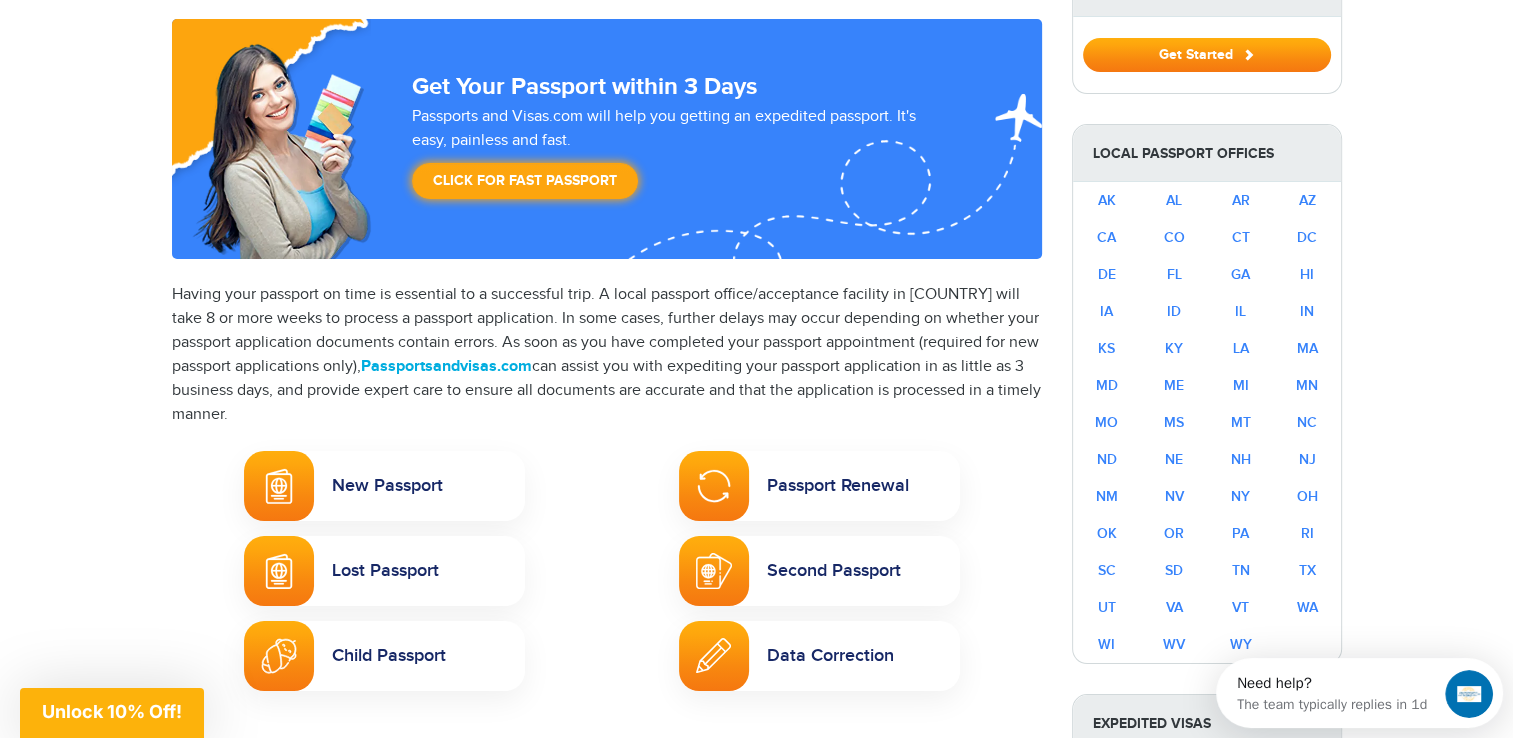 scroll, scrollTop: 300, scrollLeft: 0, axis: vertical 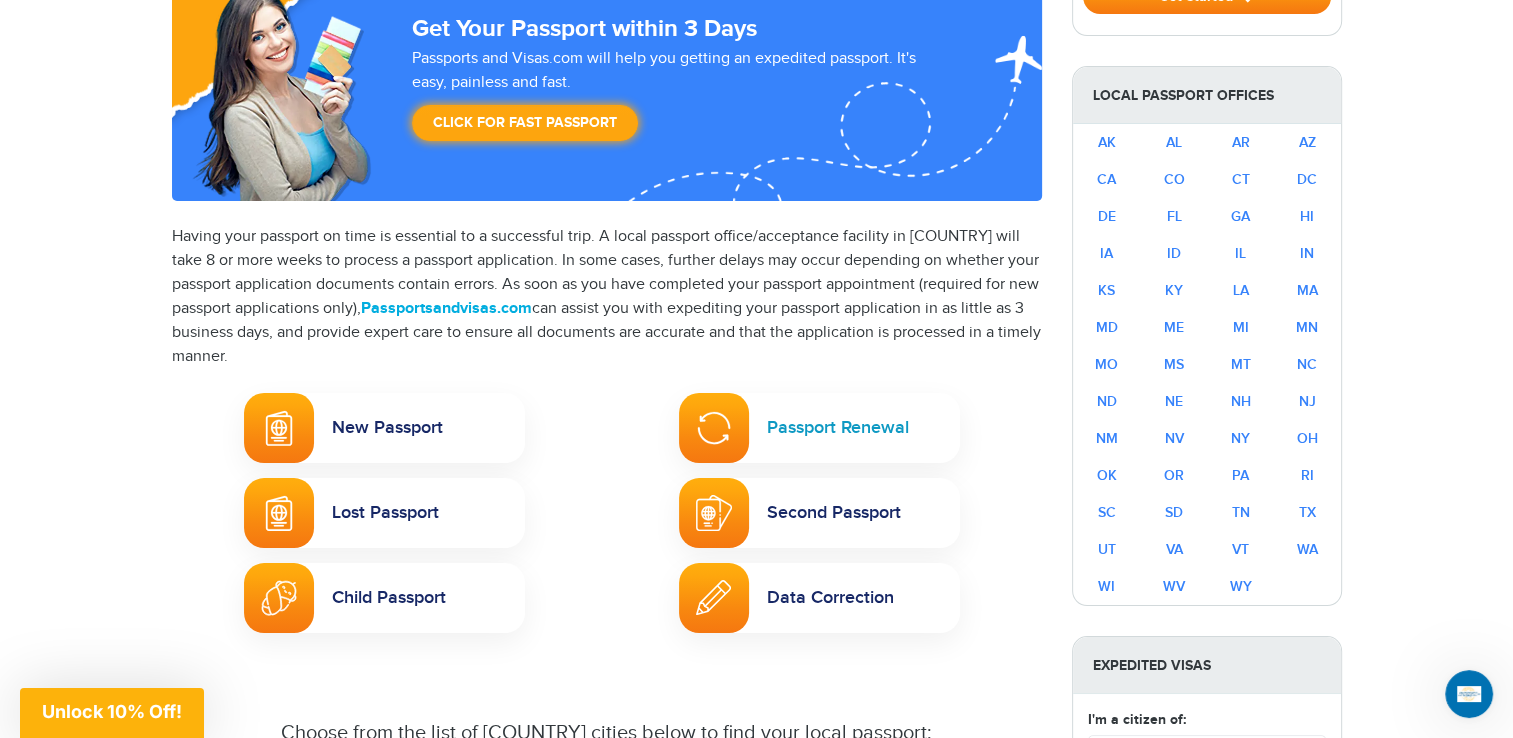click at bounding box center (714, 428) 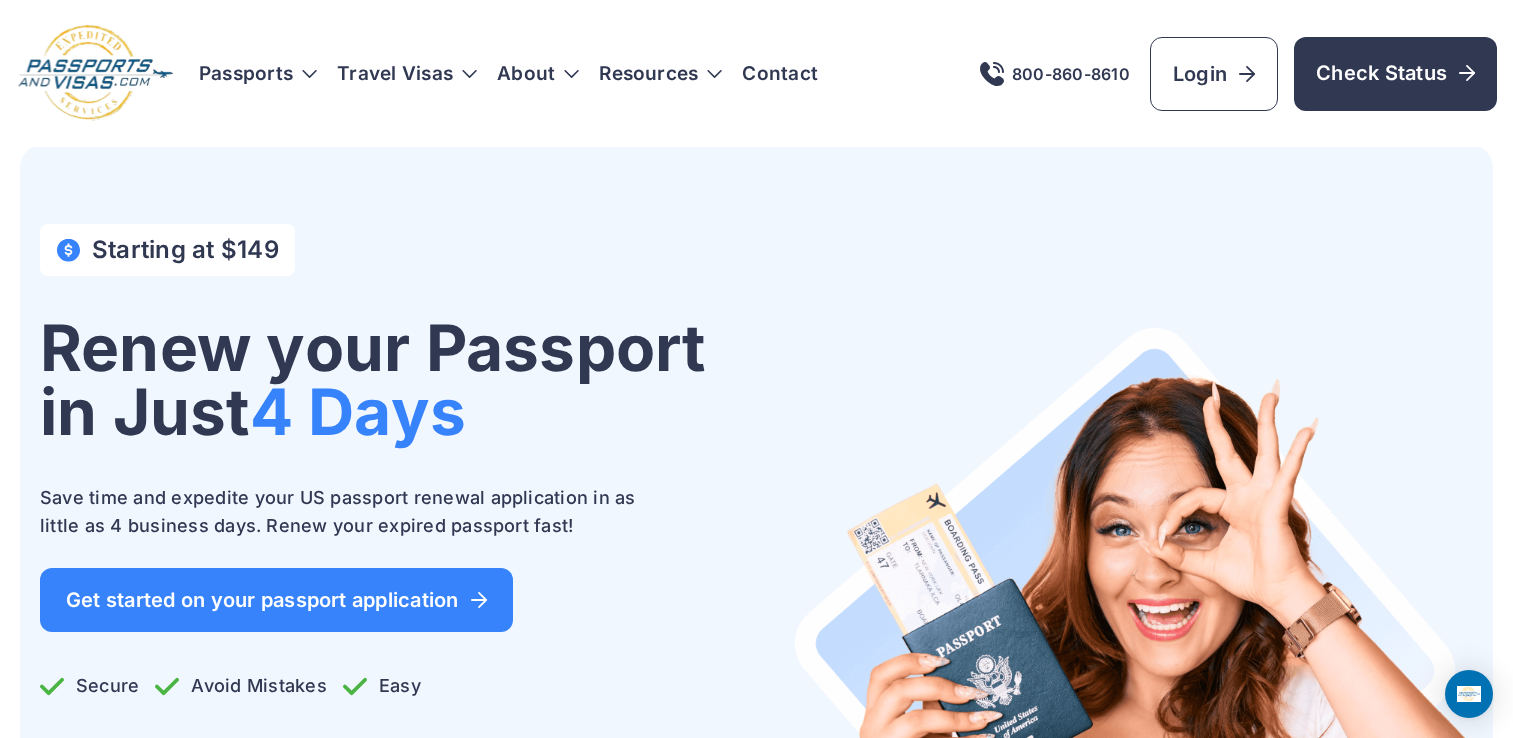 scroll, scrollTop: 0, scrollLeft: 0, axis: both 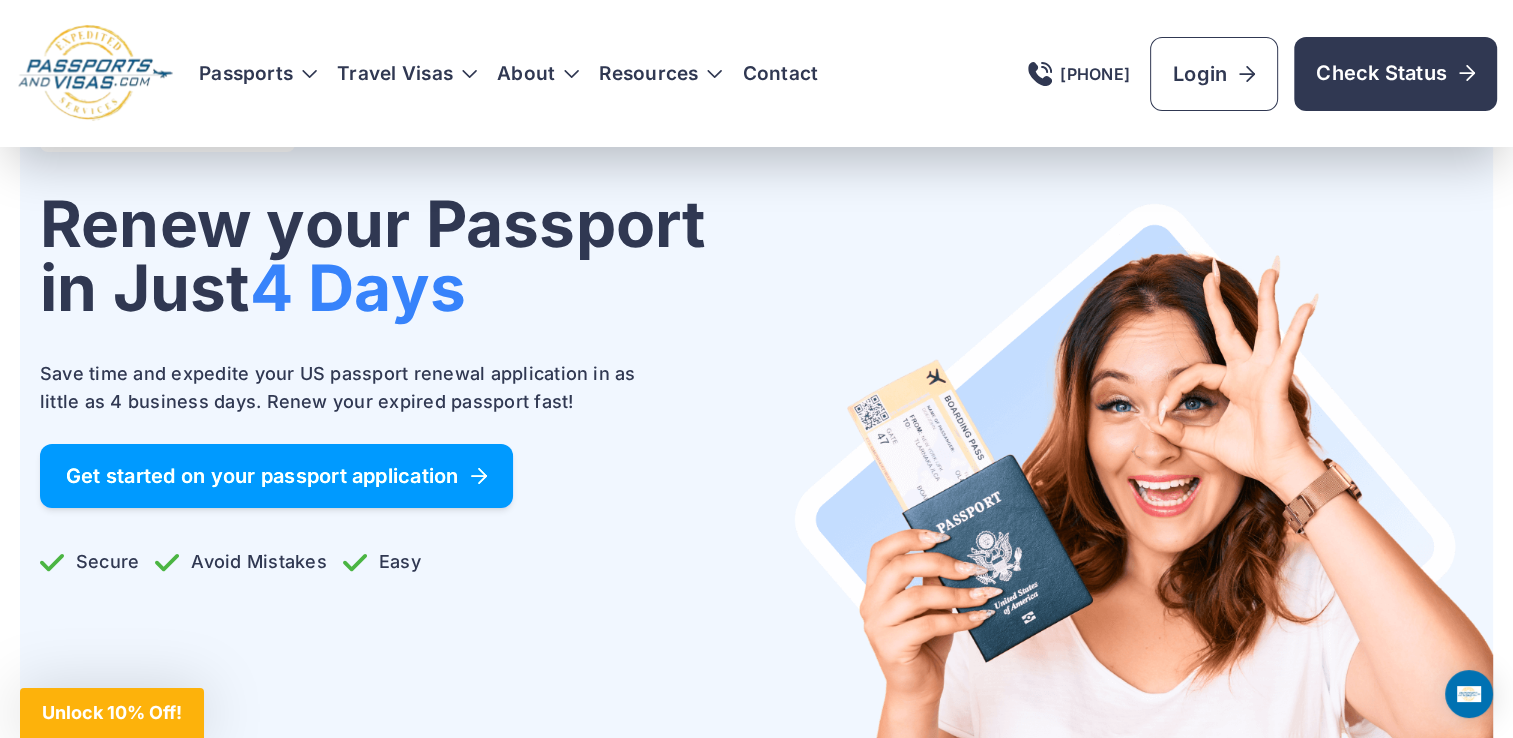 click on "Get started on your passport application" at bounding box center [276, 476] 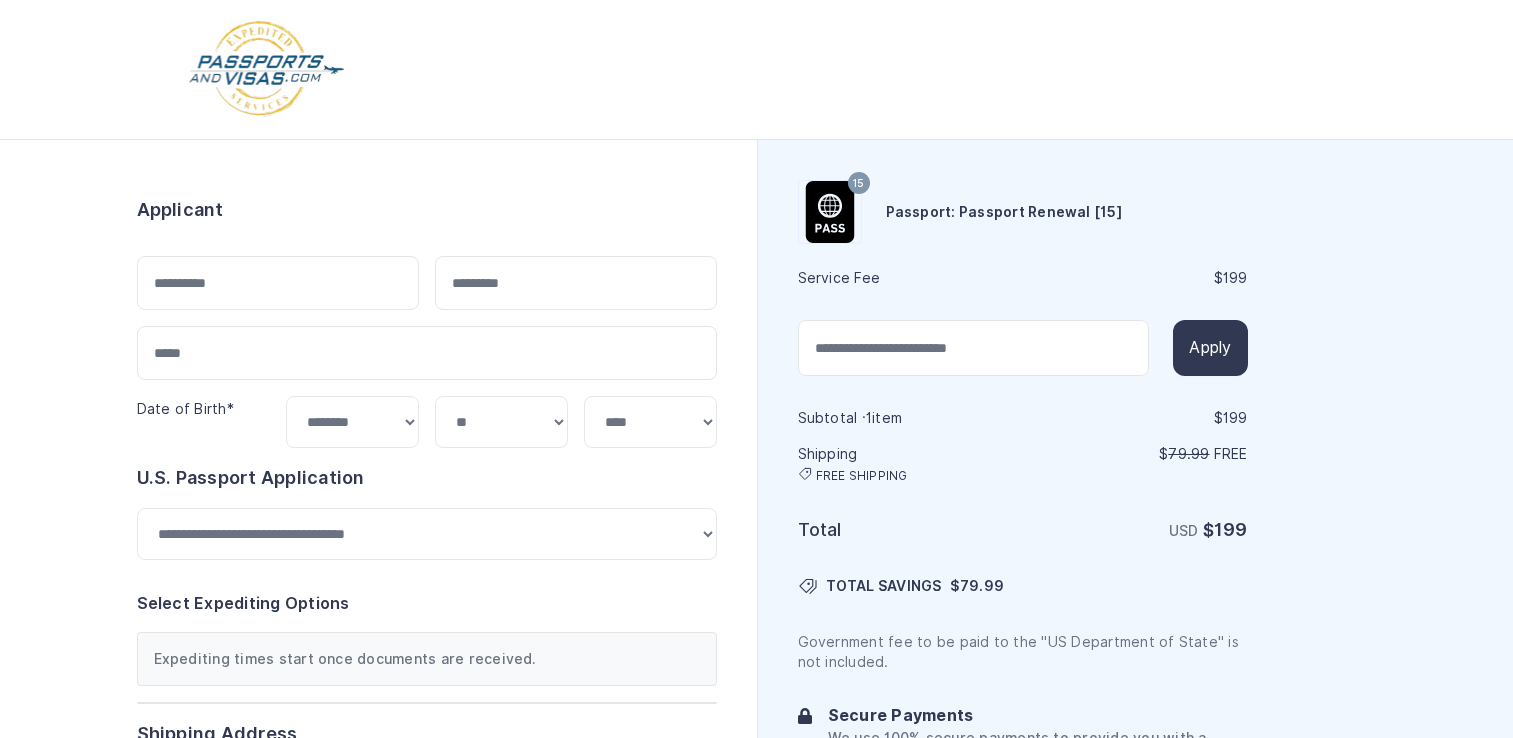 scroll, scrollTop: 0, scrollLeft: 0, axis: both 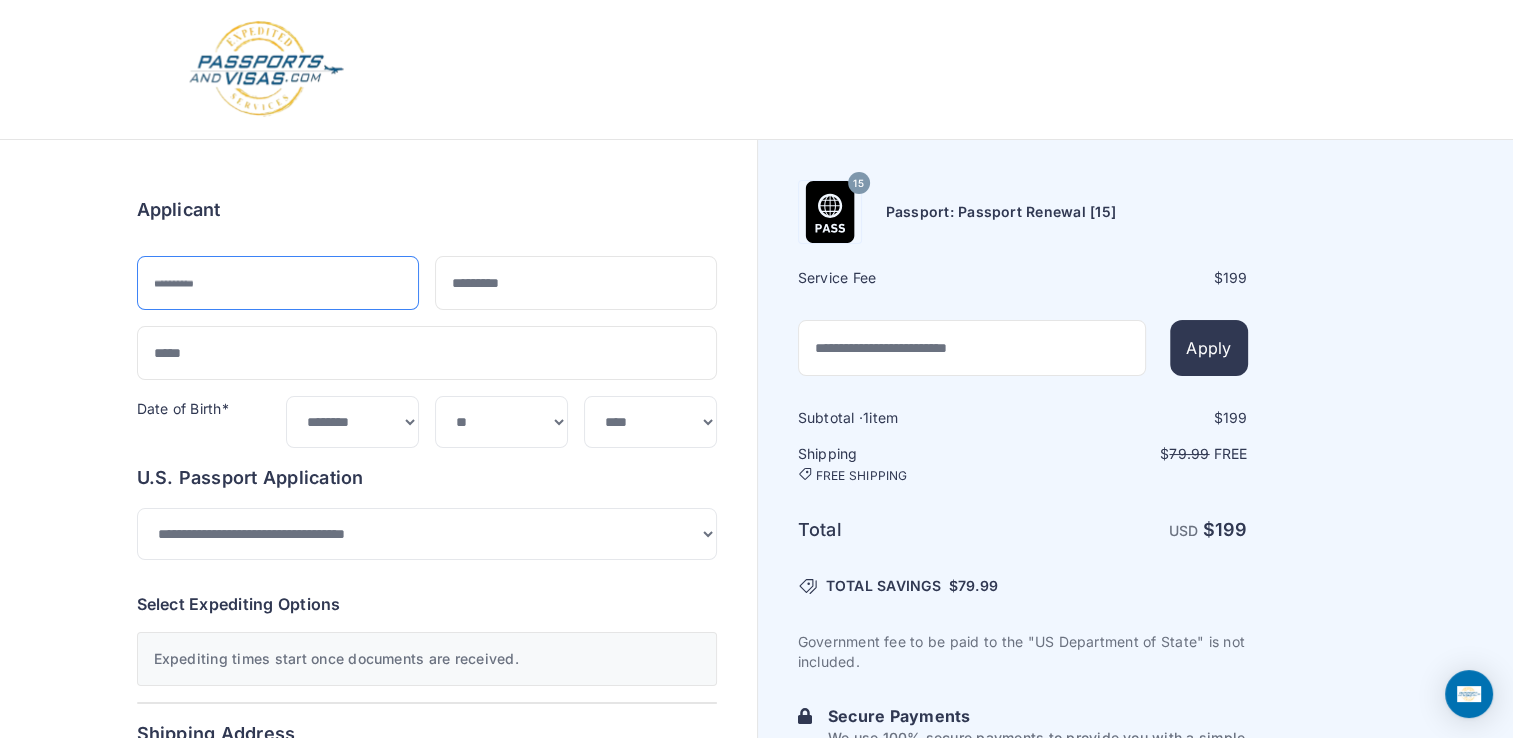 drag, startPoint x: 353, startPoint y: 266, endPoint x: 367, endPoint y: 287, distance: 25.23886 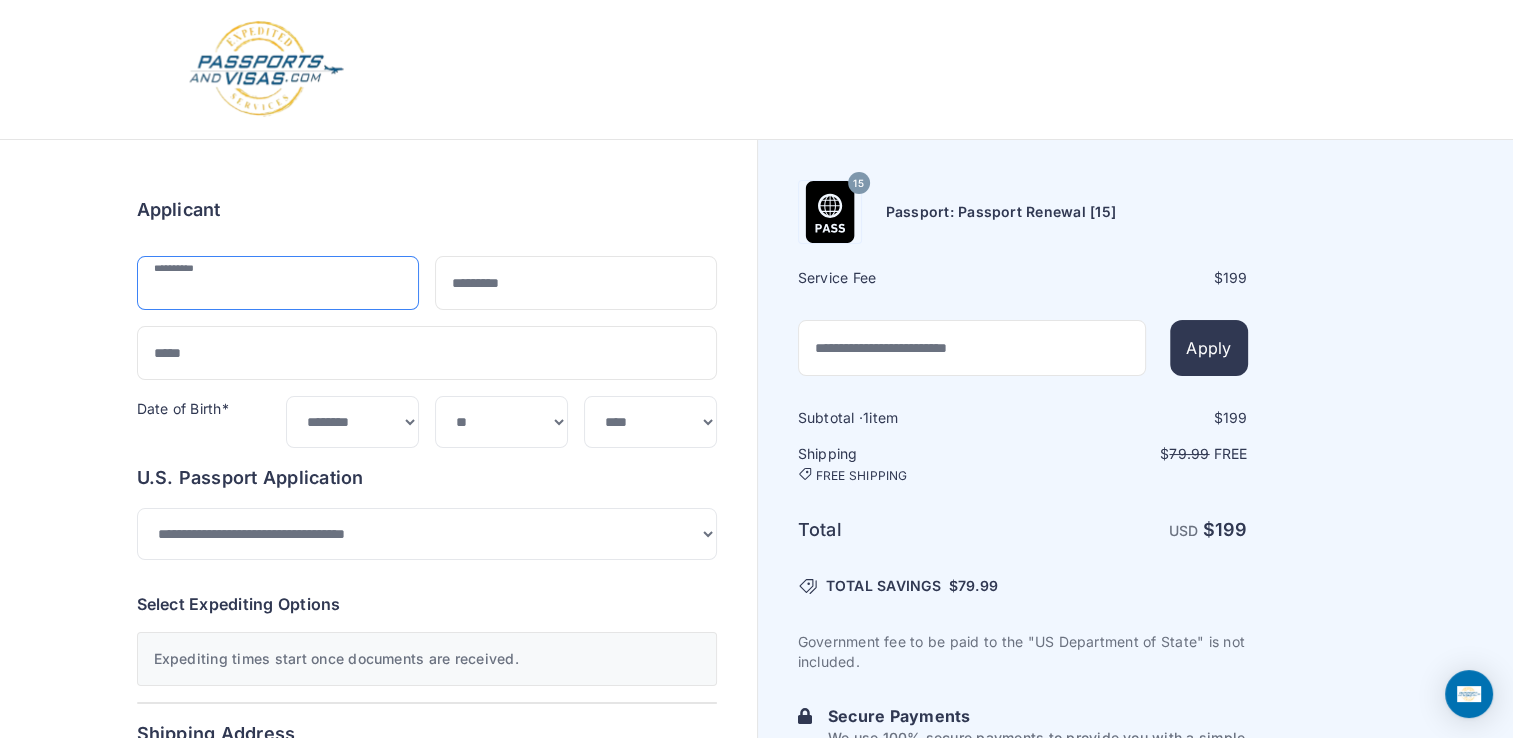 click at bounding box center [278, 283] 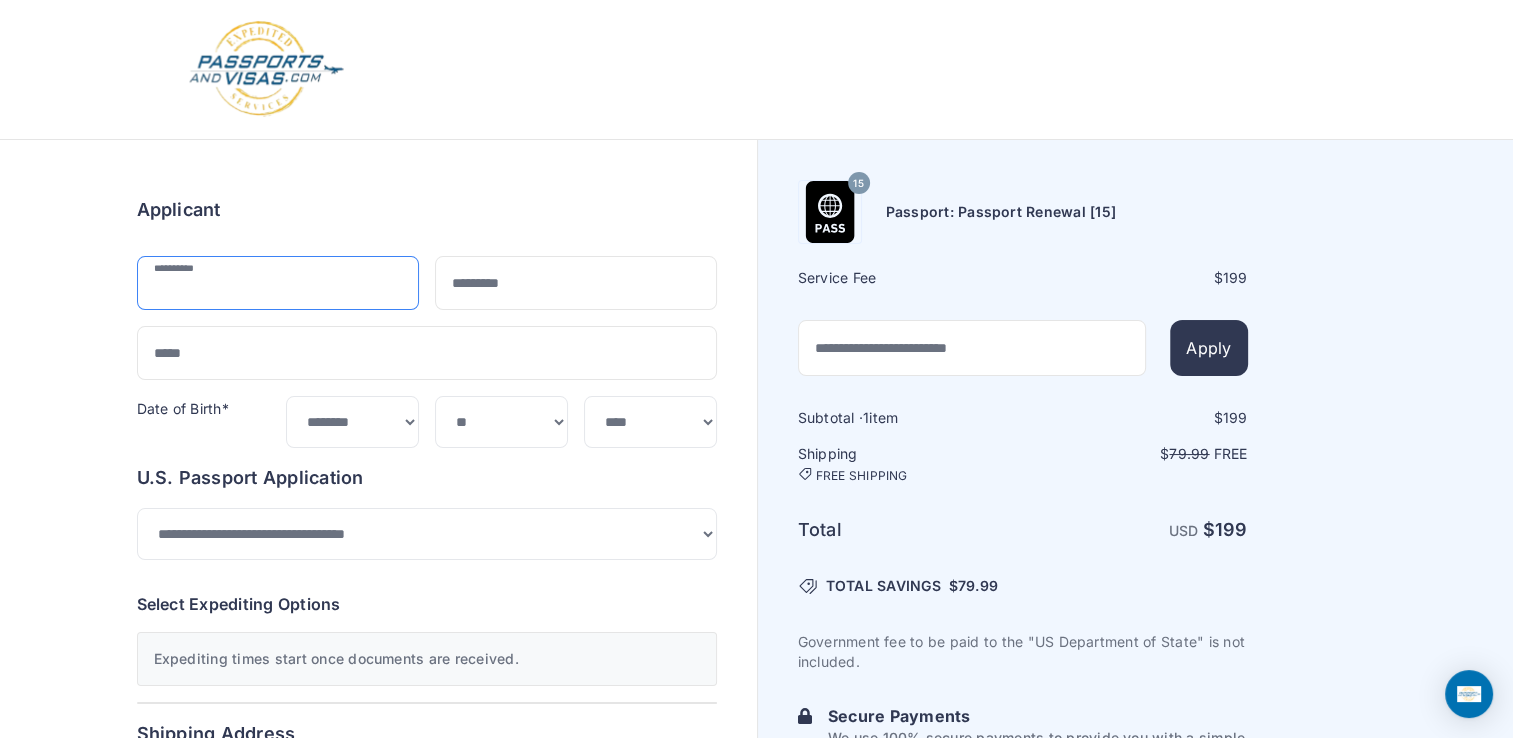 type on "*****" 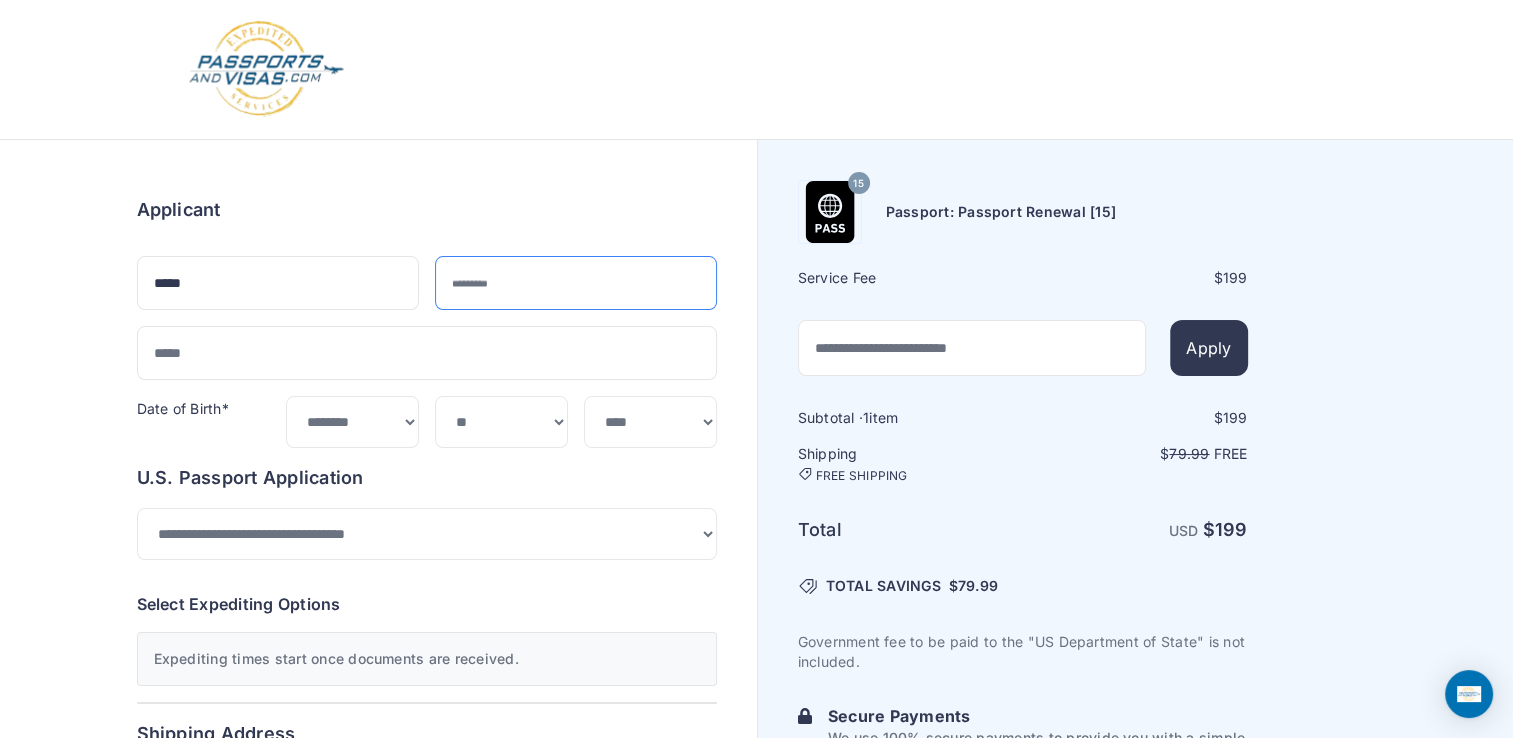 type on "**********" 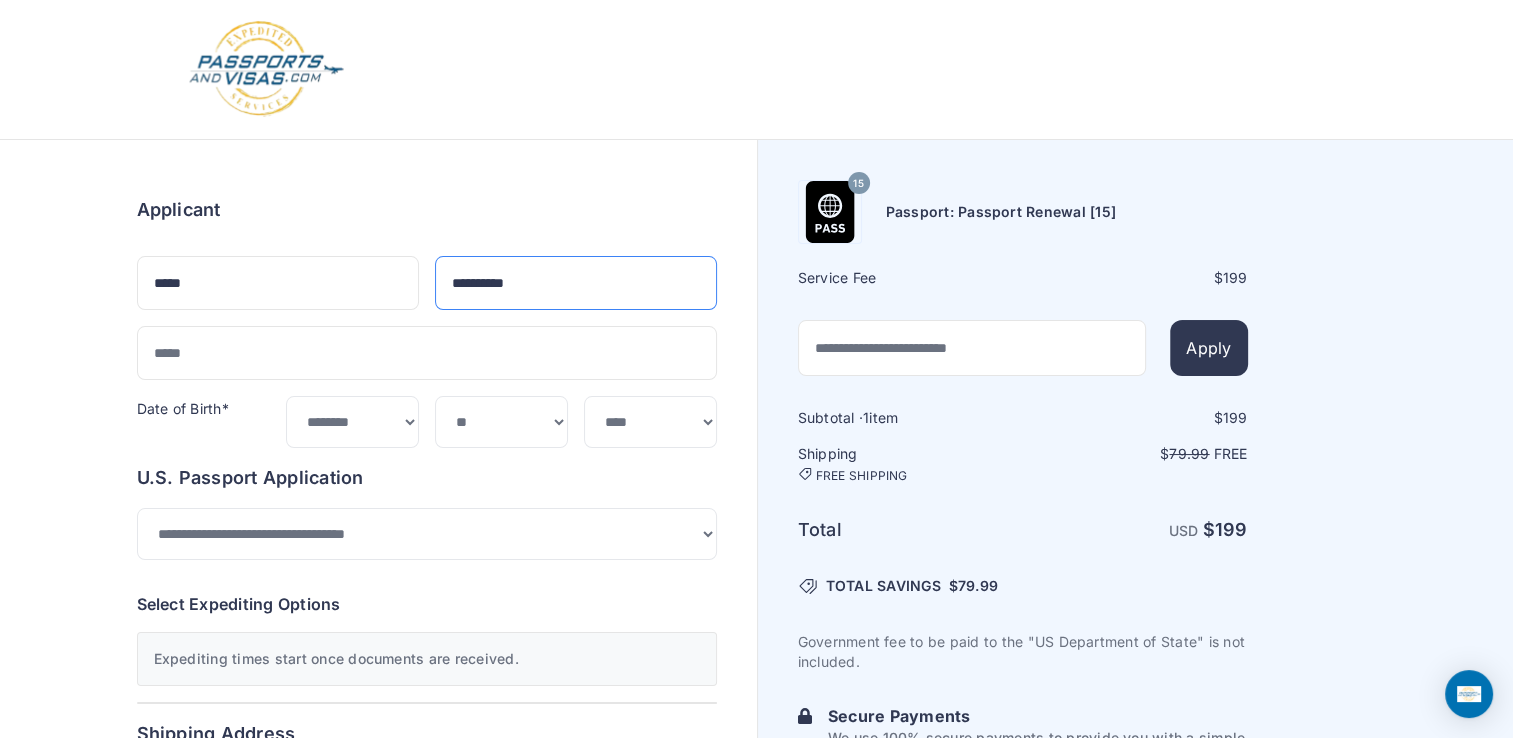 type on "**********" 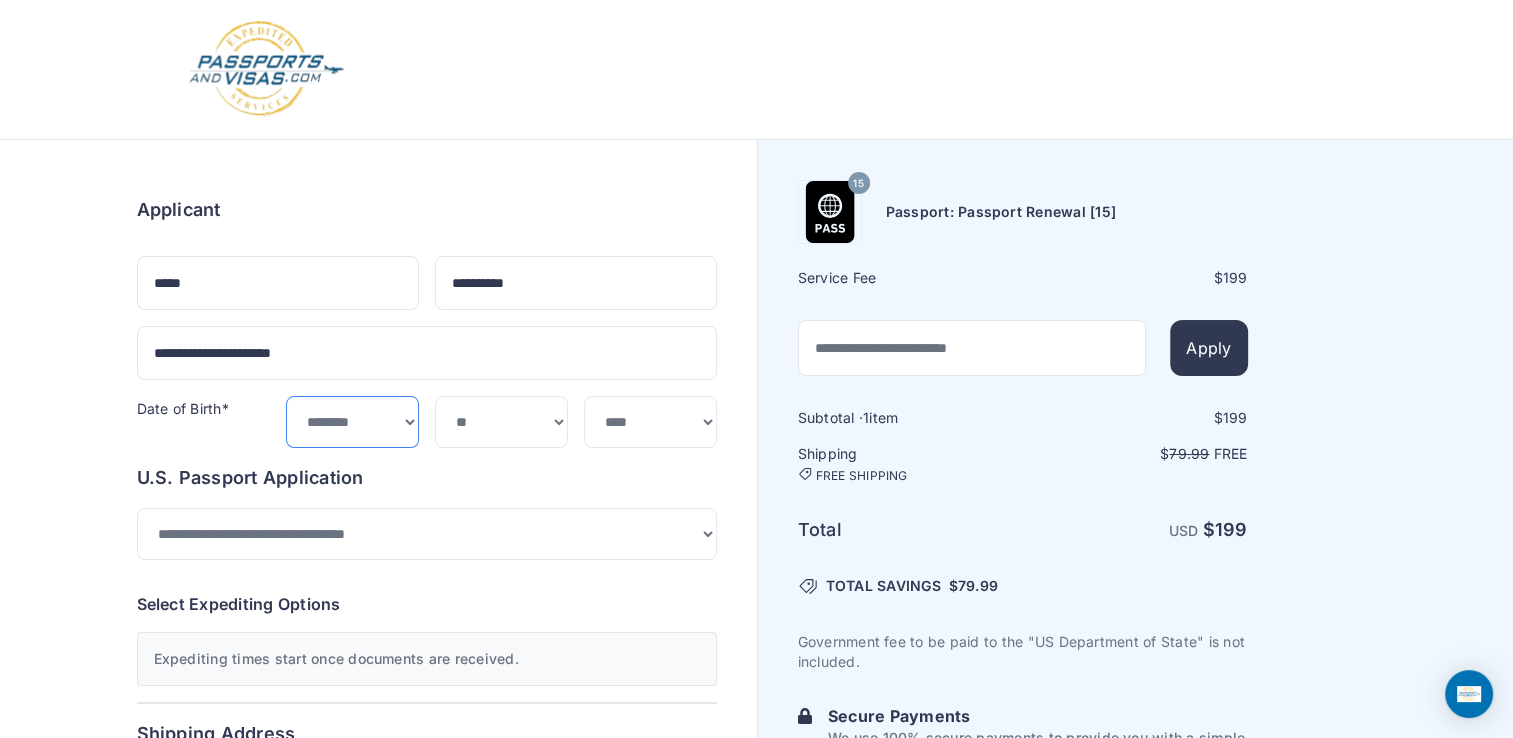 select on "**" 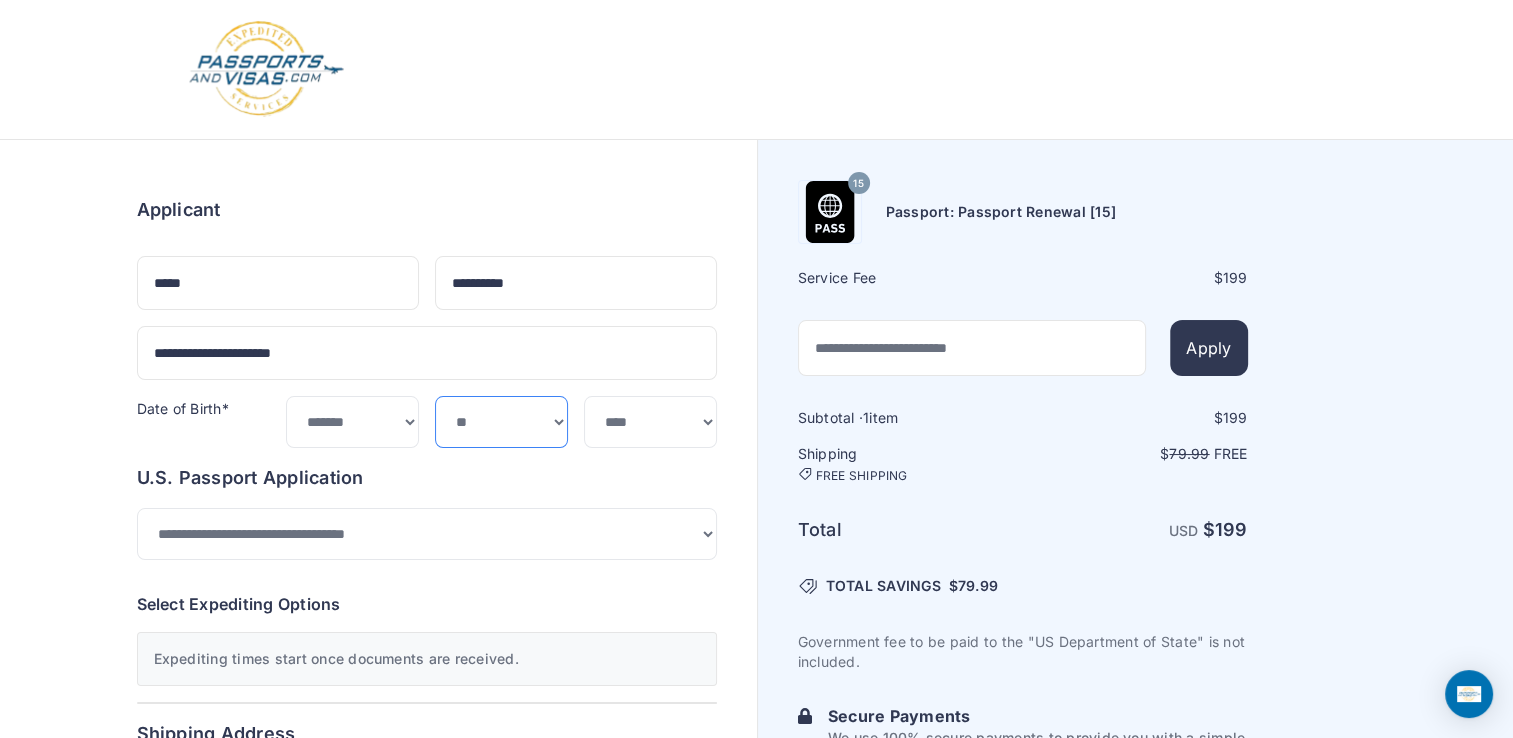 select on "**" 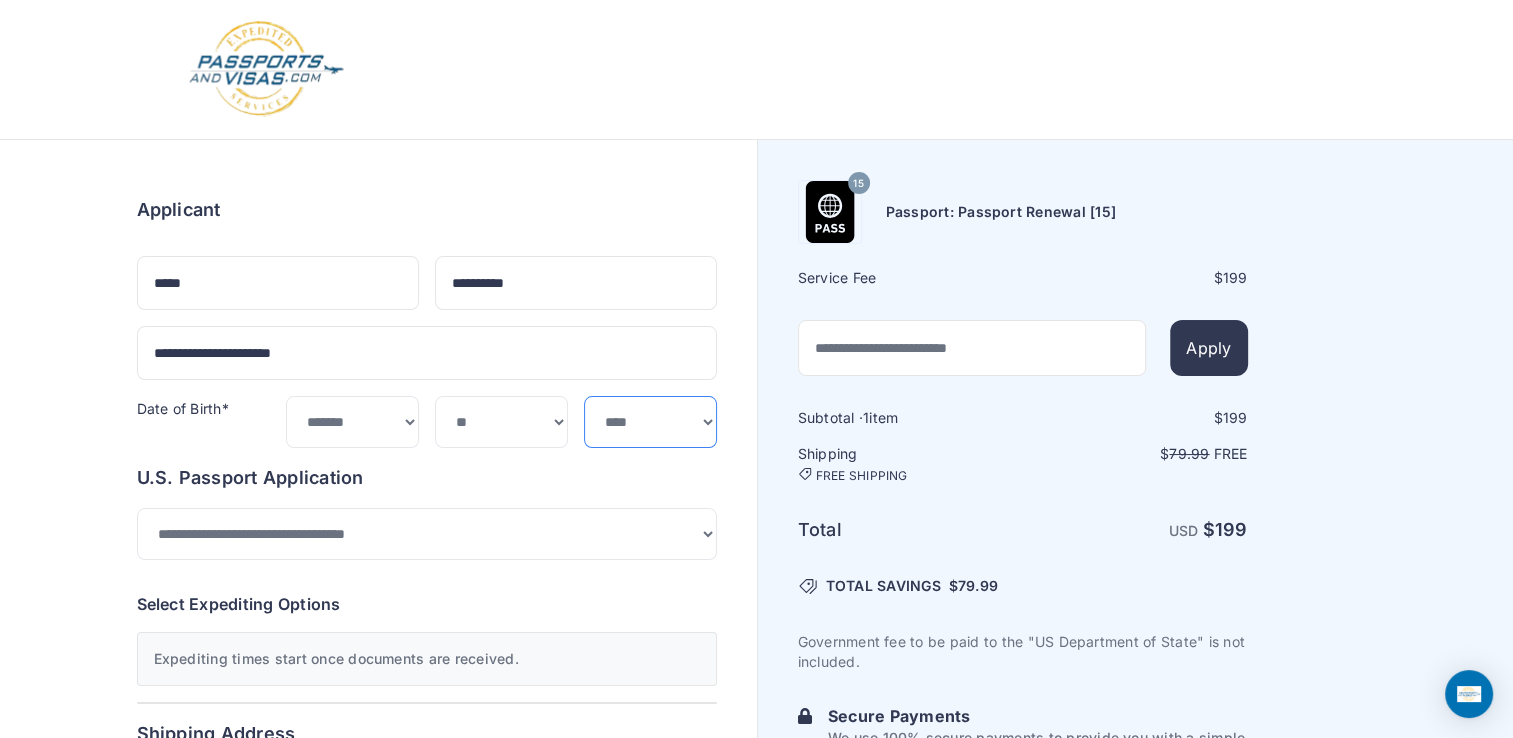 select on "****" 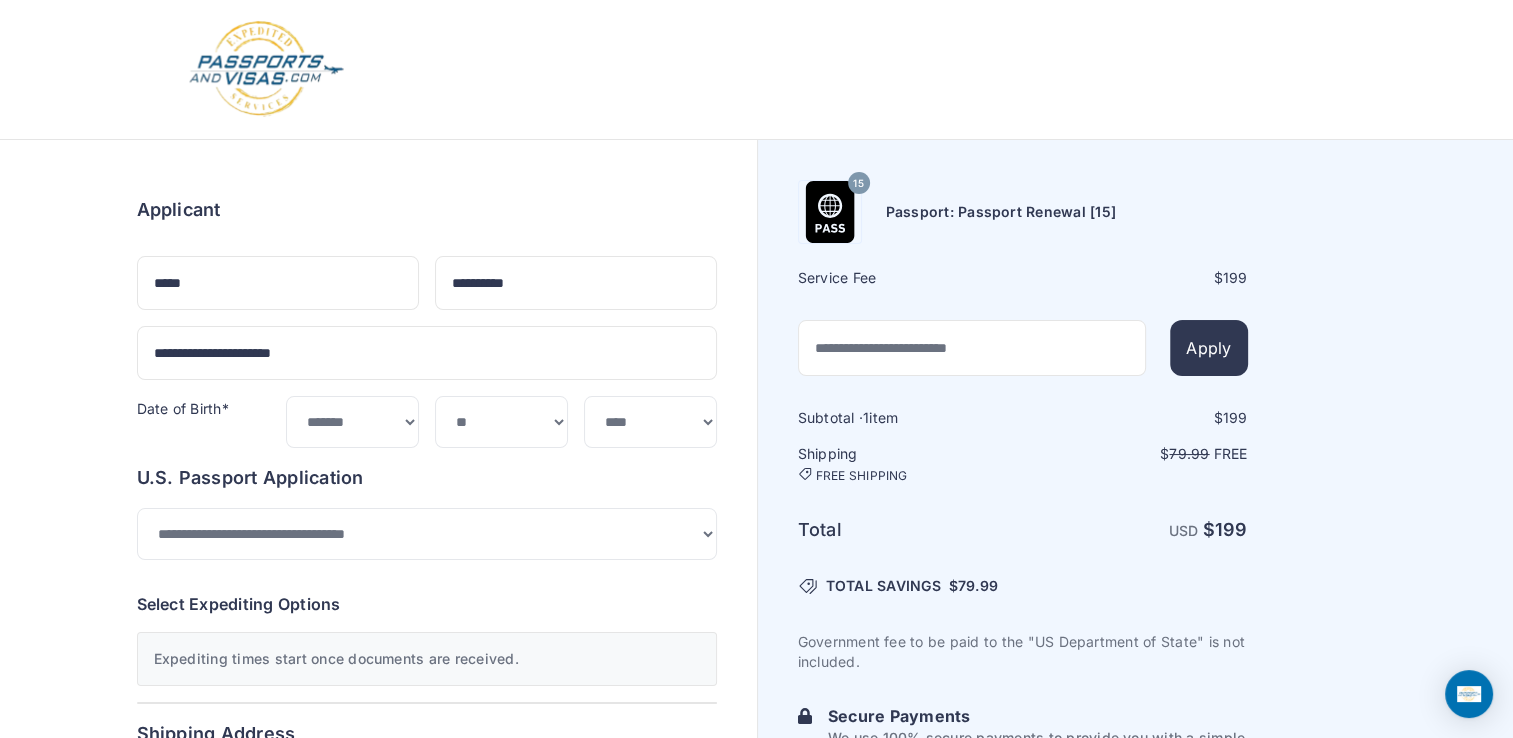type on "**********" 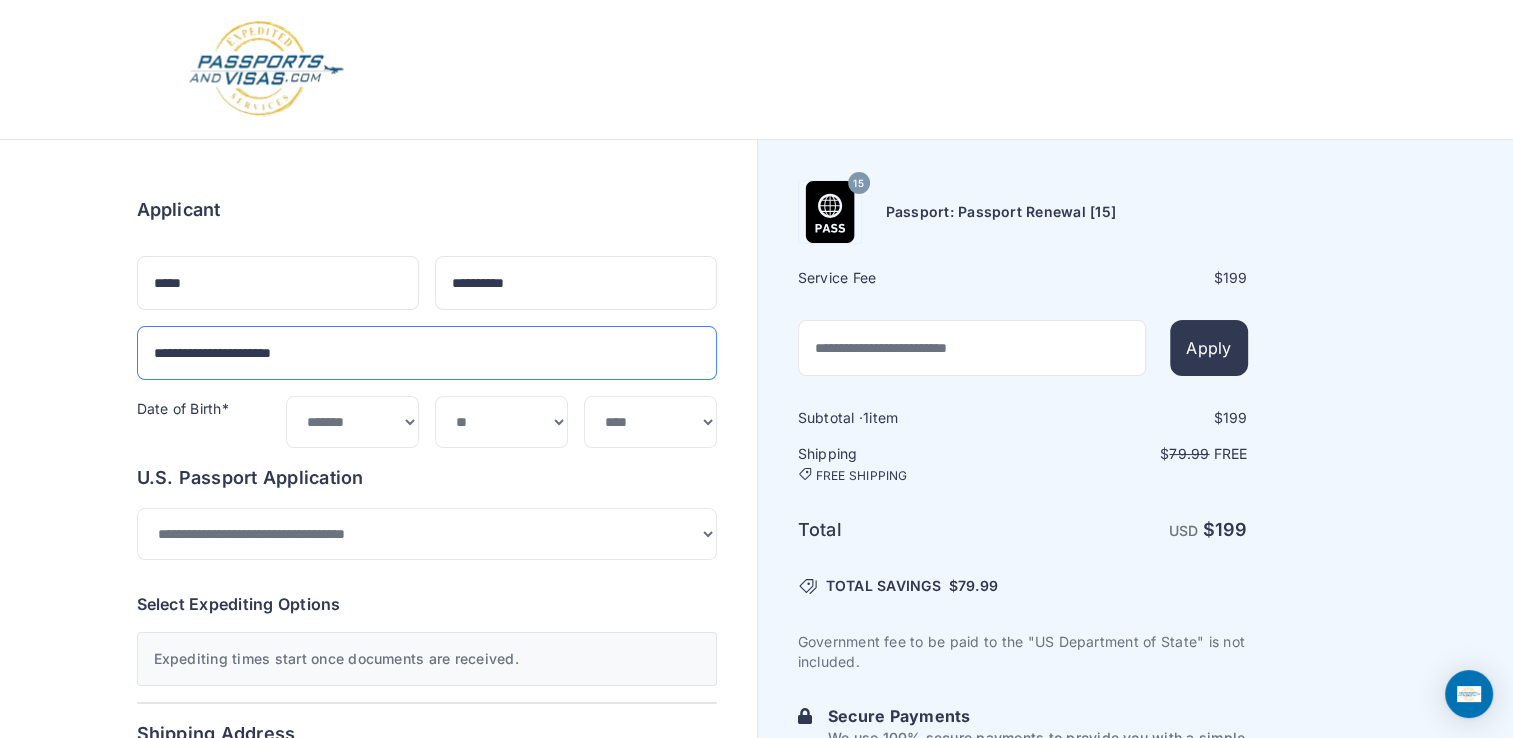 click on "**********" at bounding box center [427, 353] 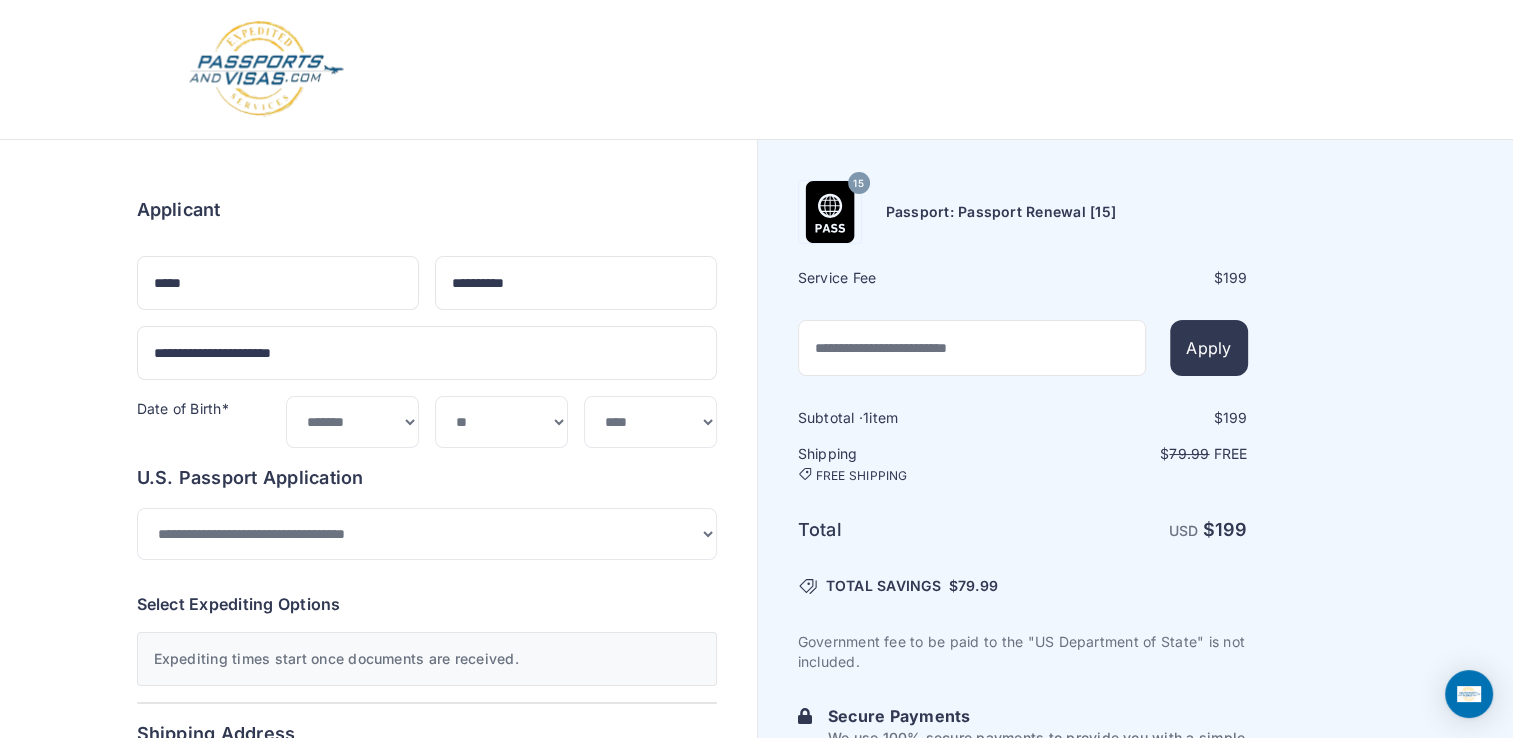 click on "Order summary
$ 199
15
199 1 199 79.99 Free $" at bounding box center (427, 851) 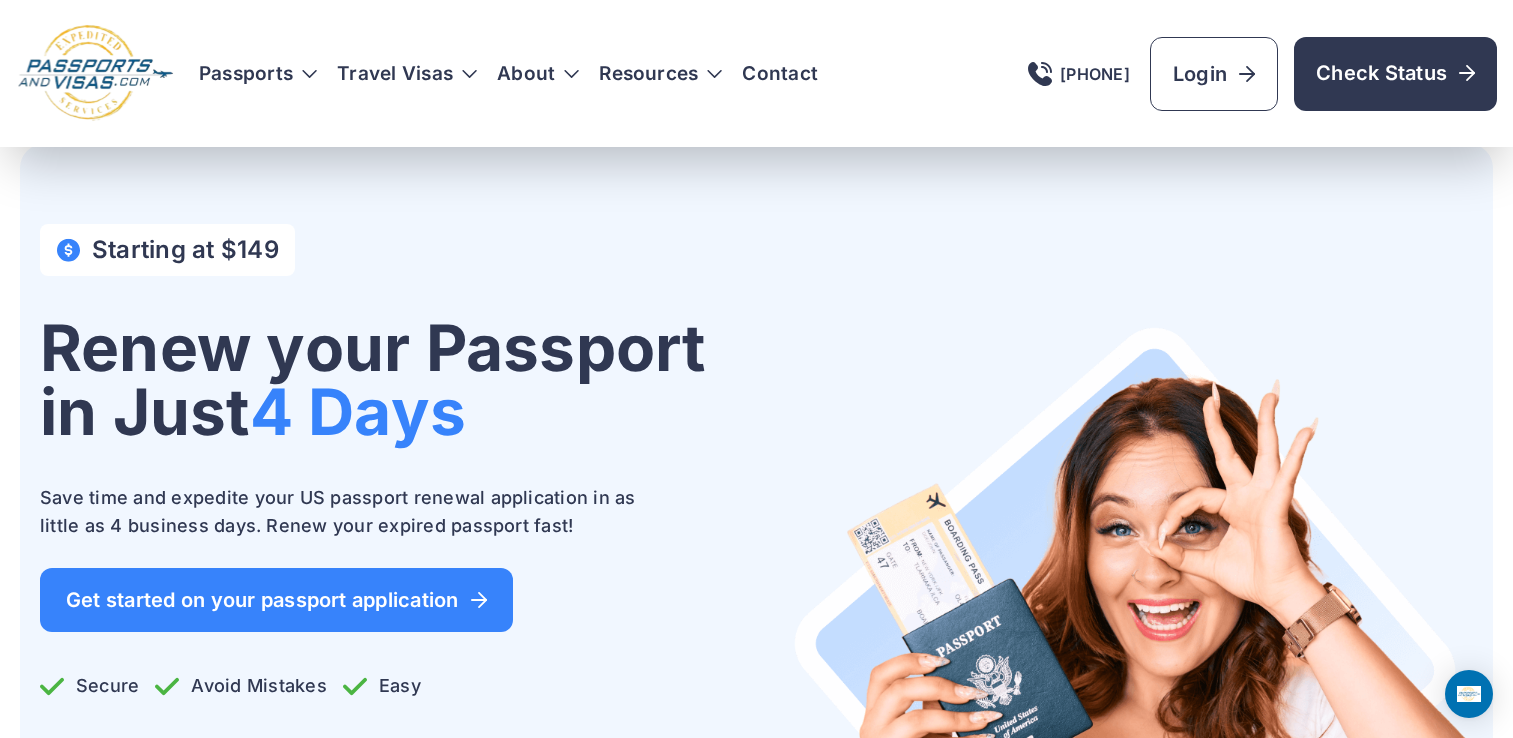 scroll, scrollTop: 124, scrollLeft: 0, axis: vertical 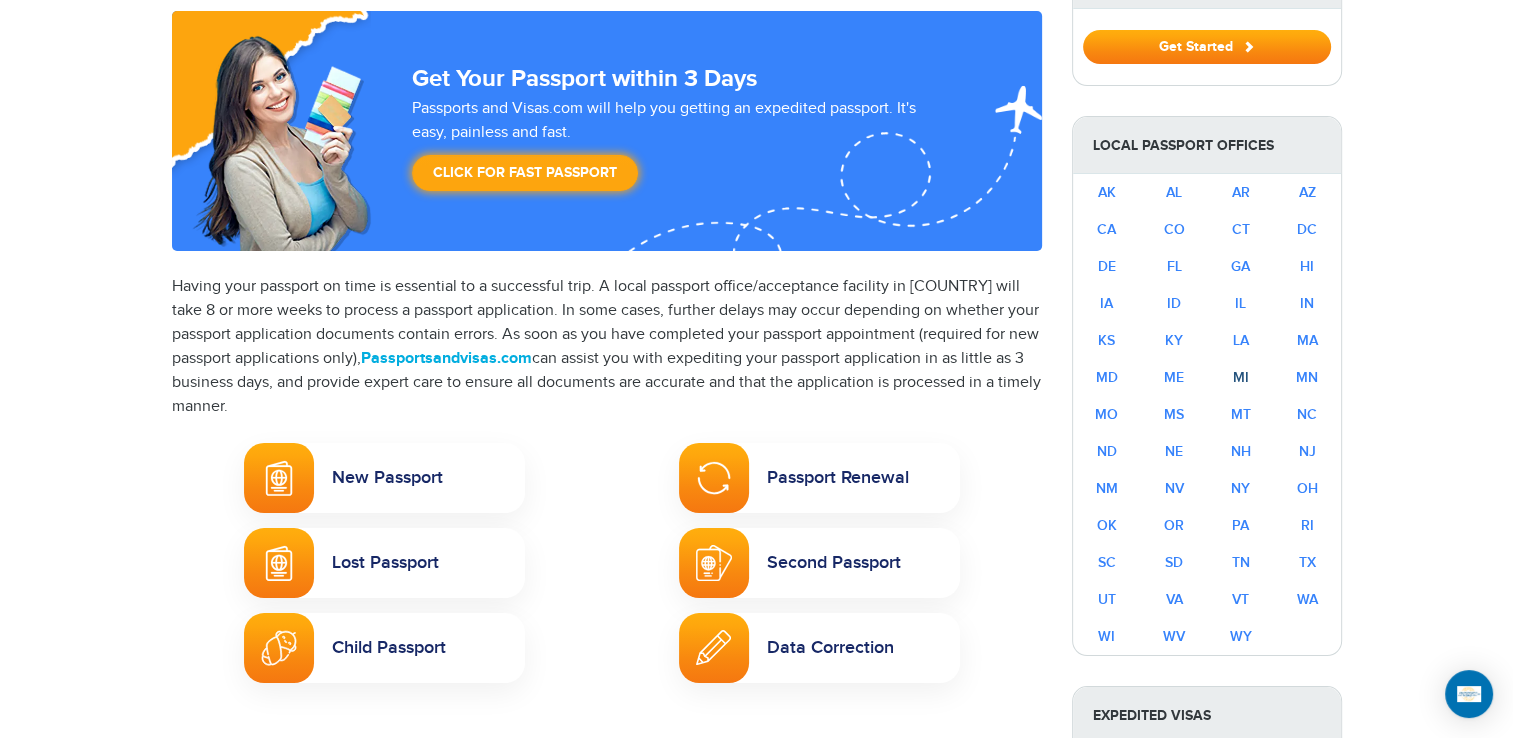 click on "MI" at bounding box center (1241, 377) 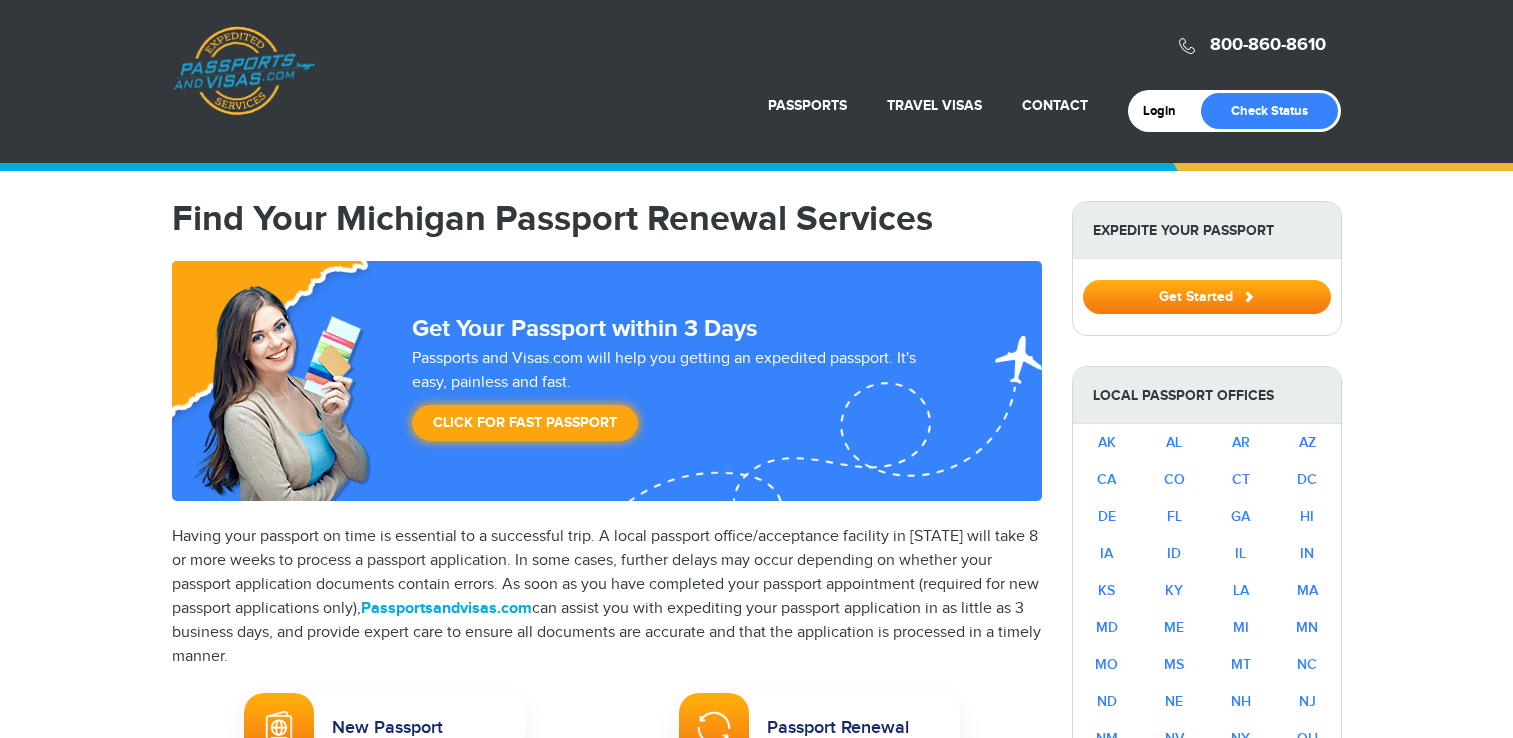 scroll, scrollTop: 0, scrollLeft: 0, axis: both 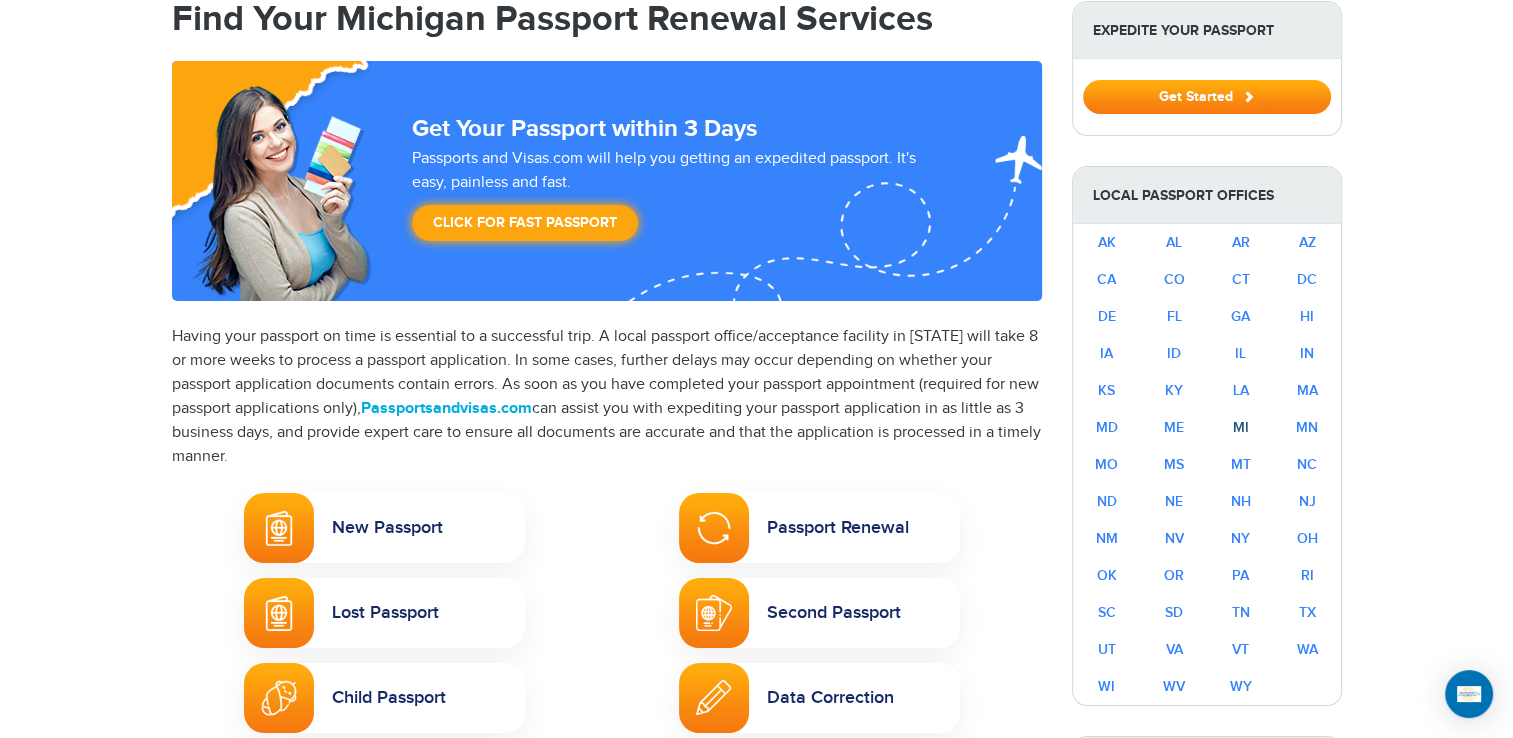 click on "MI" at bounding box center [1241, 427] 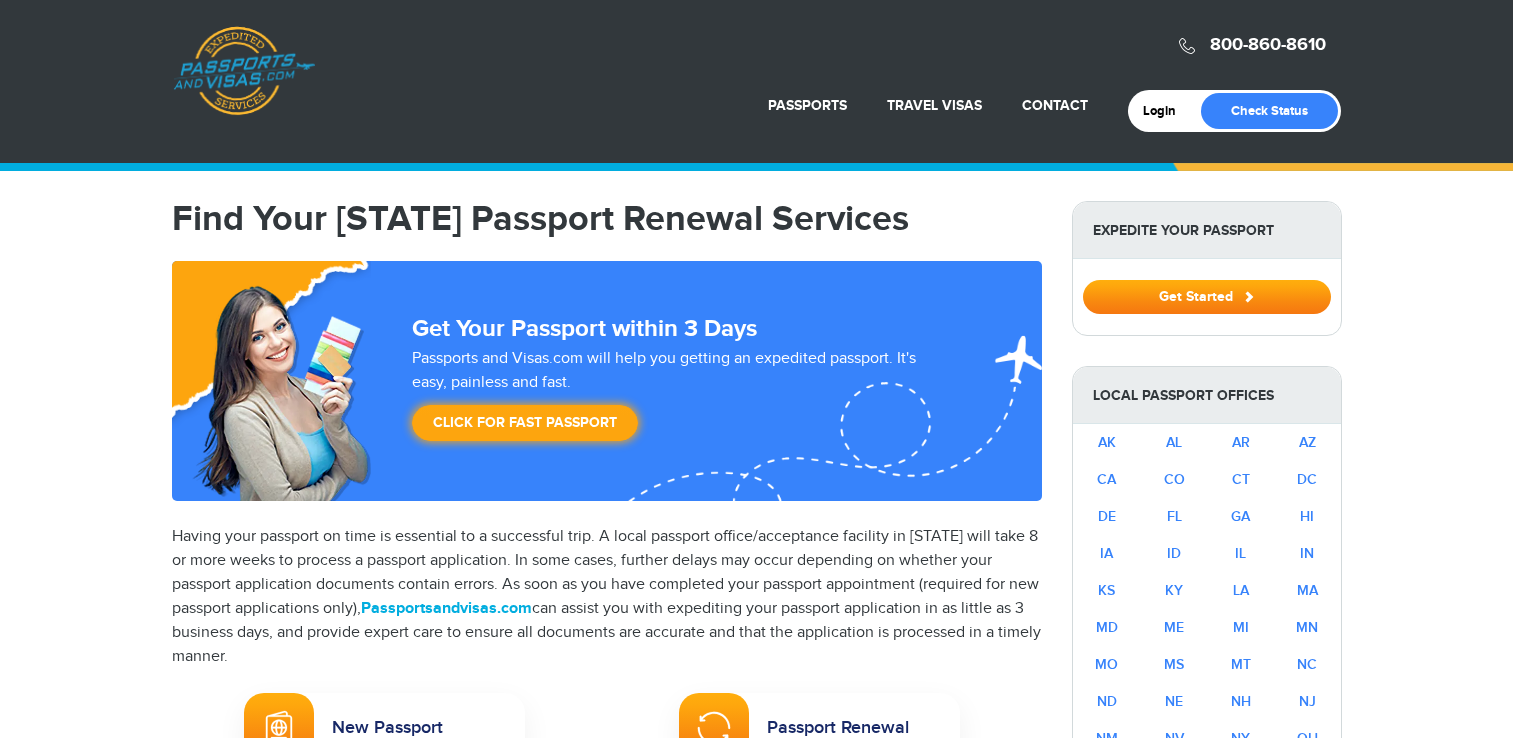 scroll, scrollTop: 0, scrollLeft: 0, axis: both 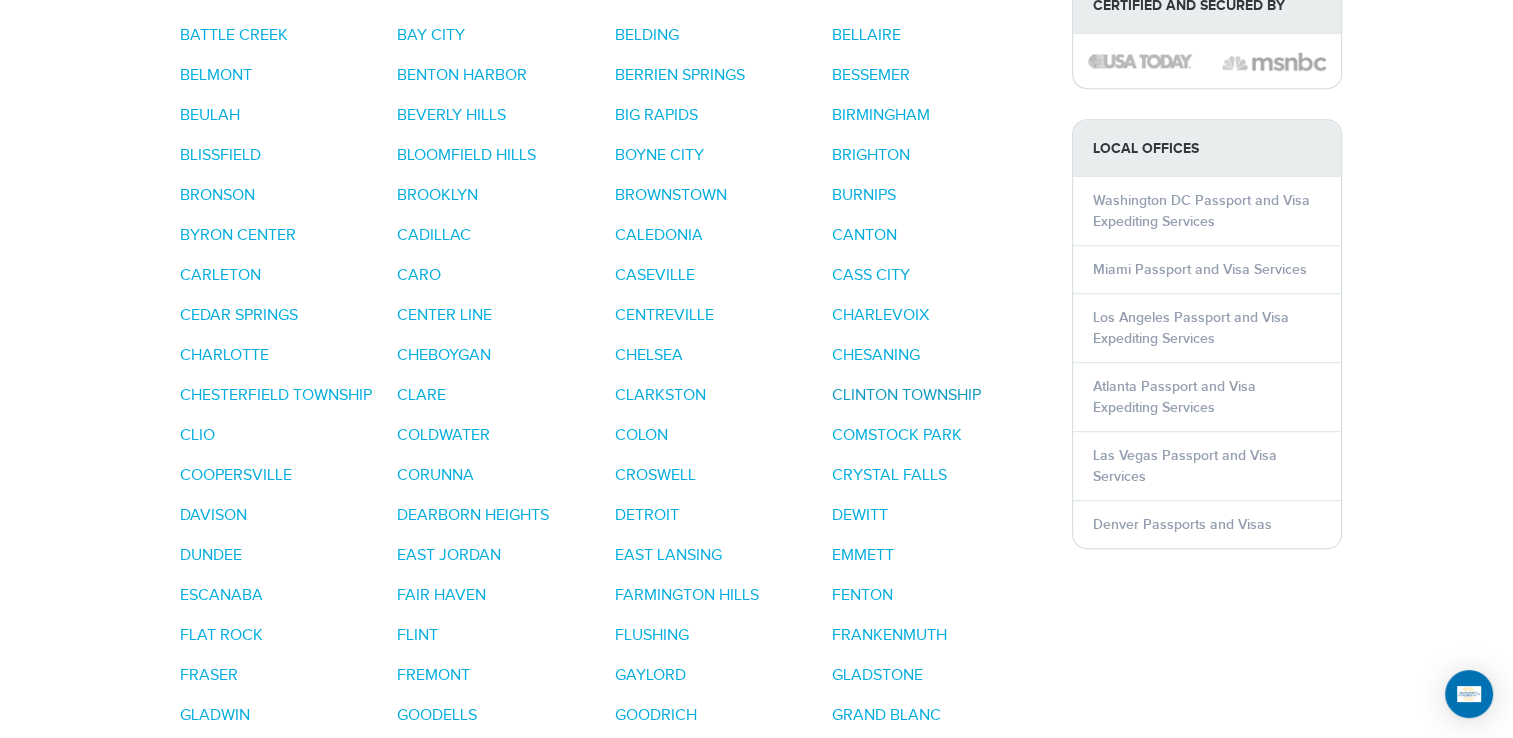 click on "CLINTON TOWNSHIP" at bounding box center [906, 395] 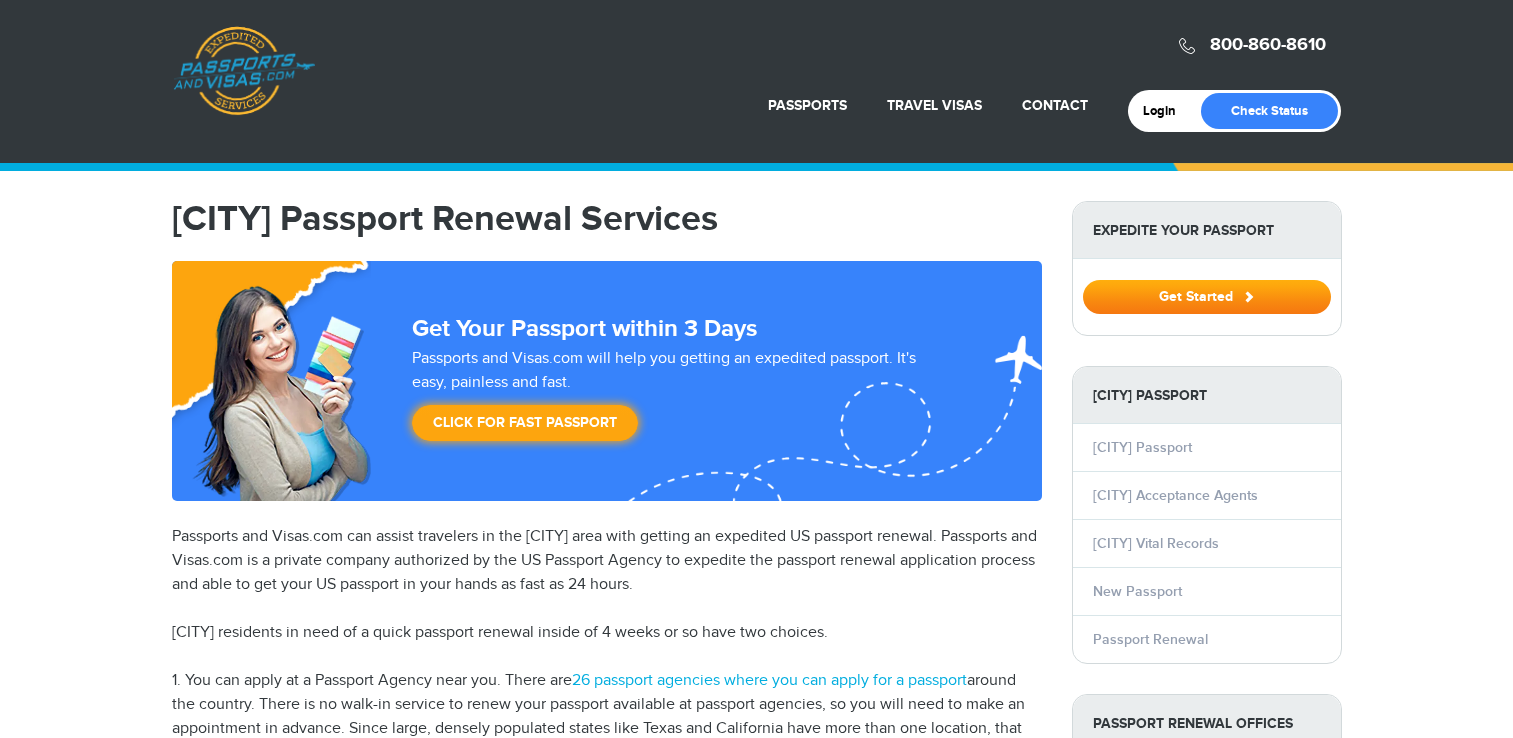 scroll, scrollTop: 0, scrollLeft: 0, axis: both 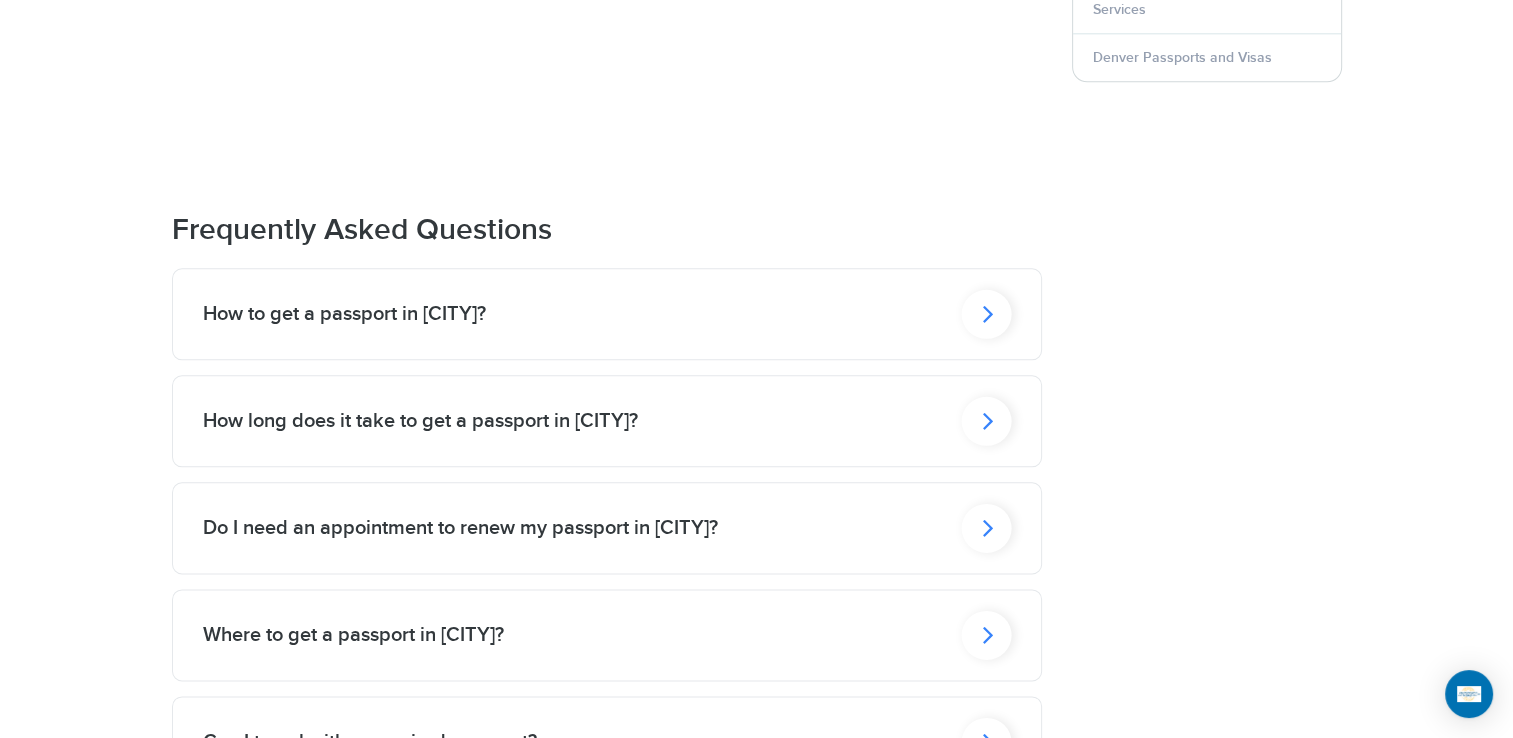 click at bounding box center [986, 313] 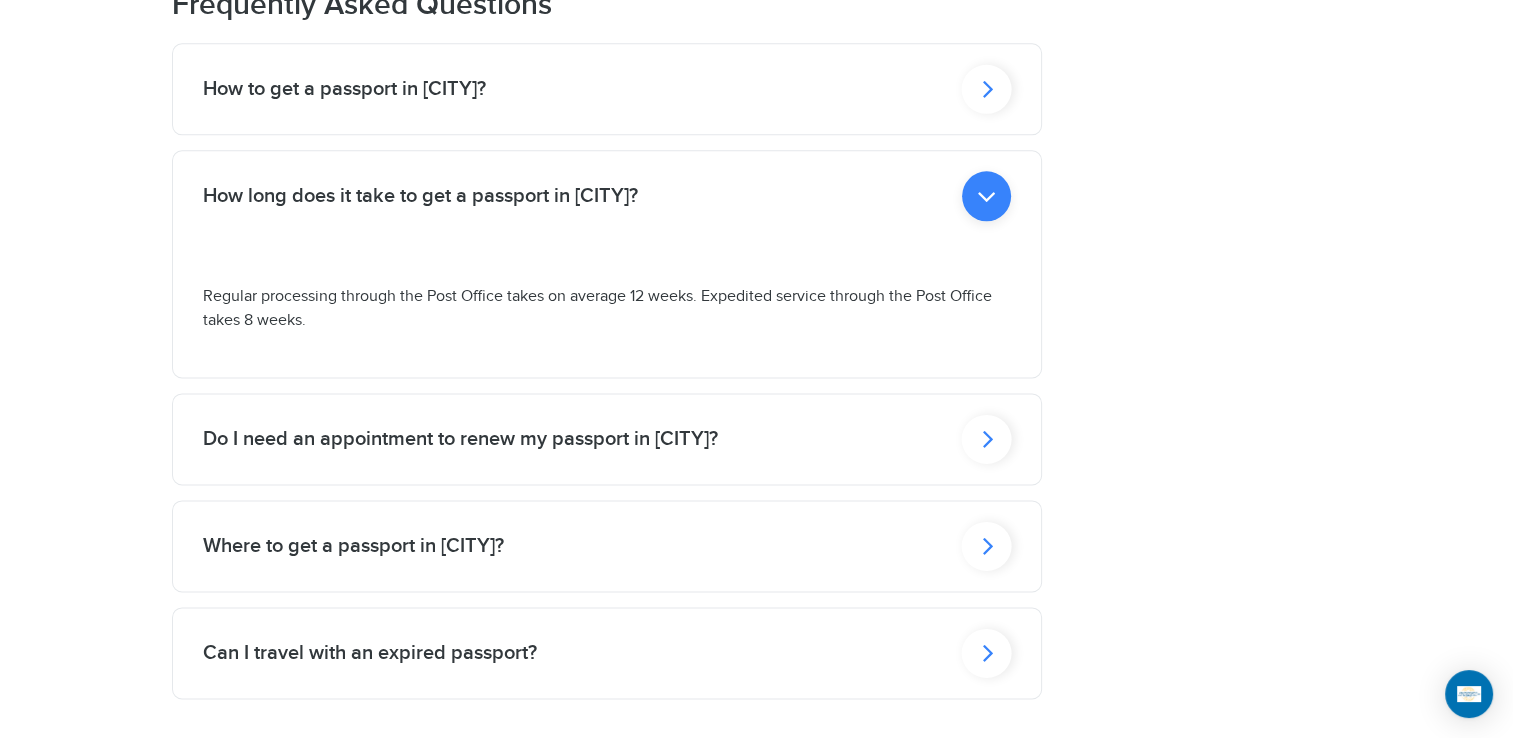 scroll, scrollTop: 2650, scrollLeft: 0, axis: vertical 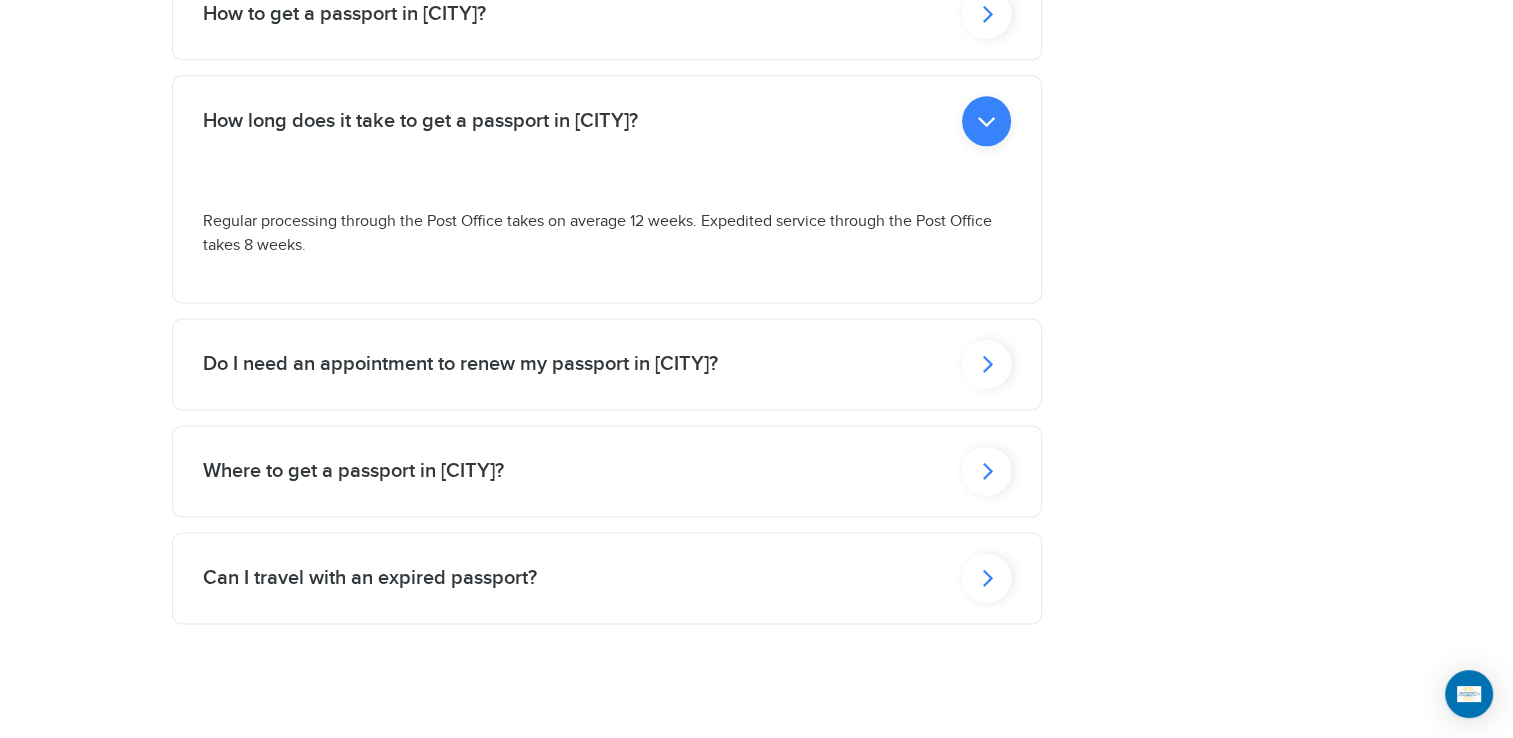 click at bounding box center [986, 13] 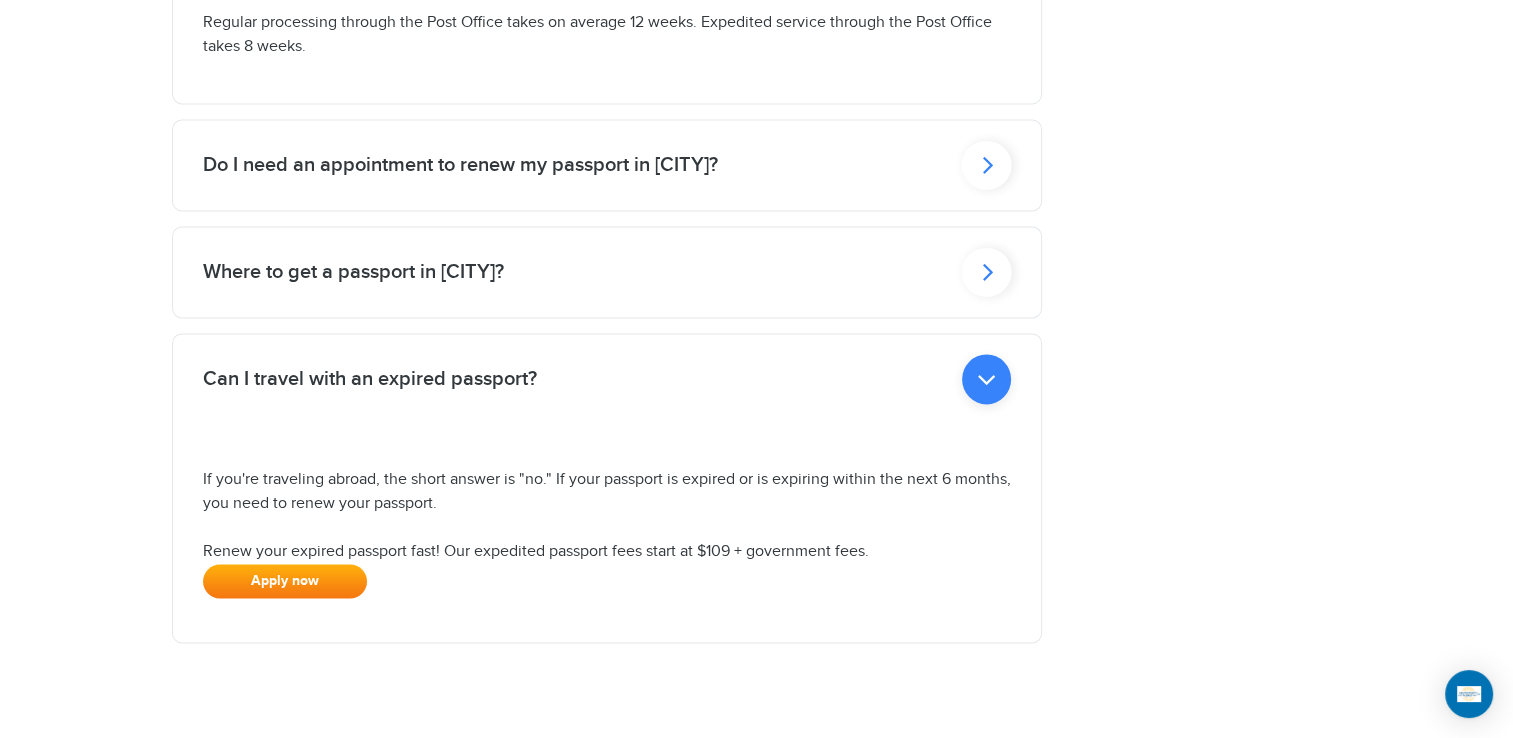 scroll, scrollTop: 2850, scrollLeft: 0, axis: vertical 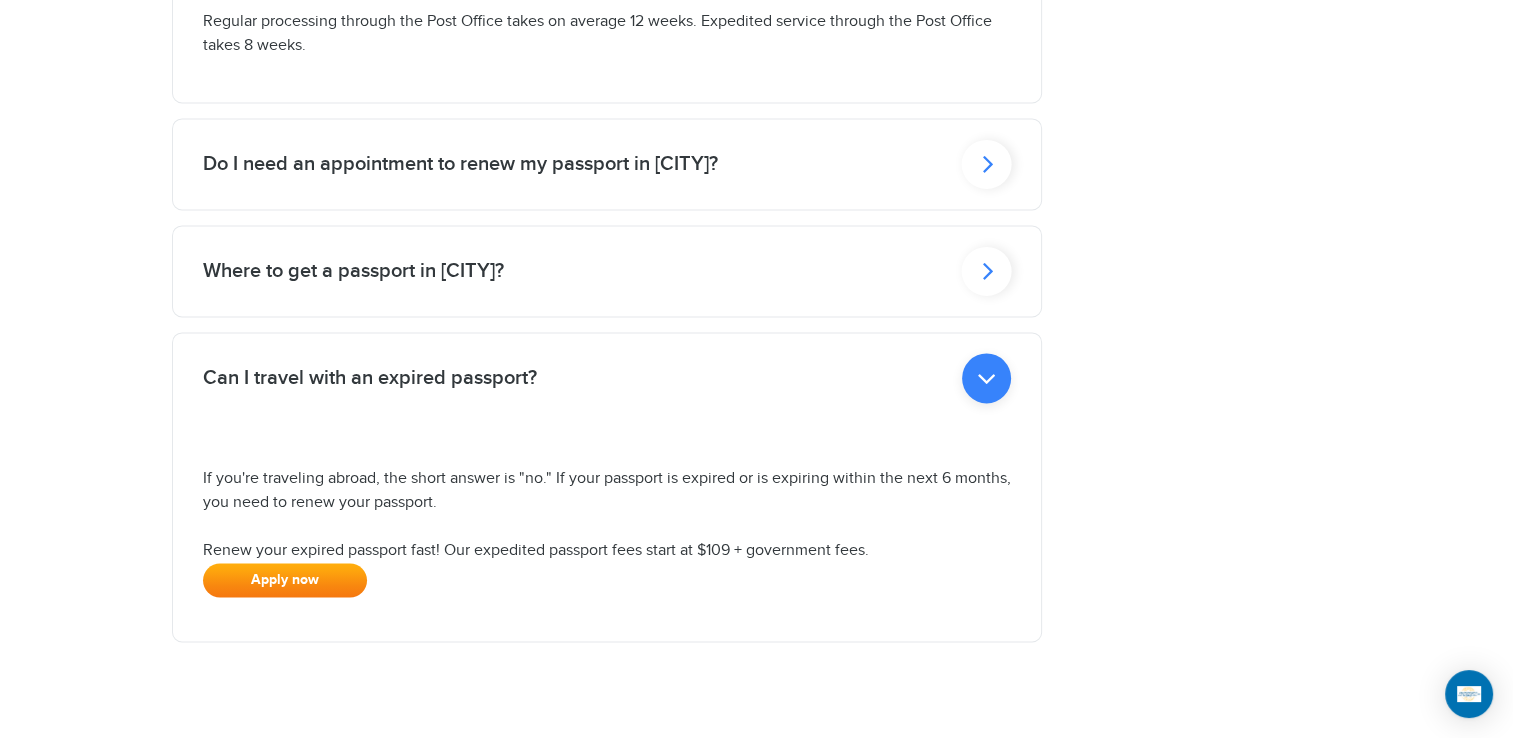 click at bounding box center (986, -187) 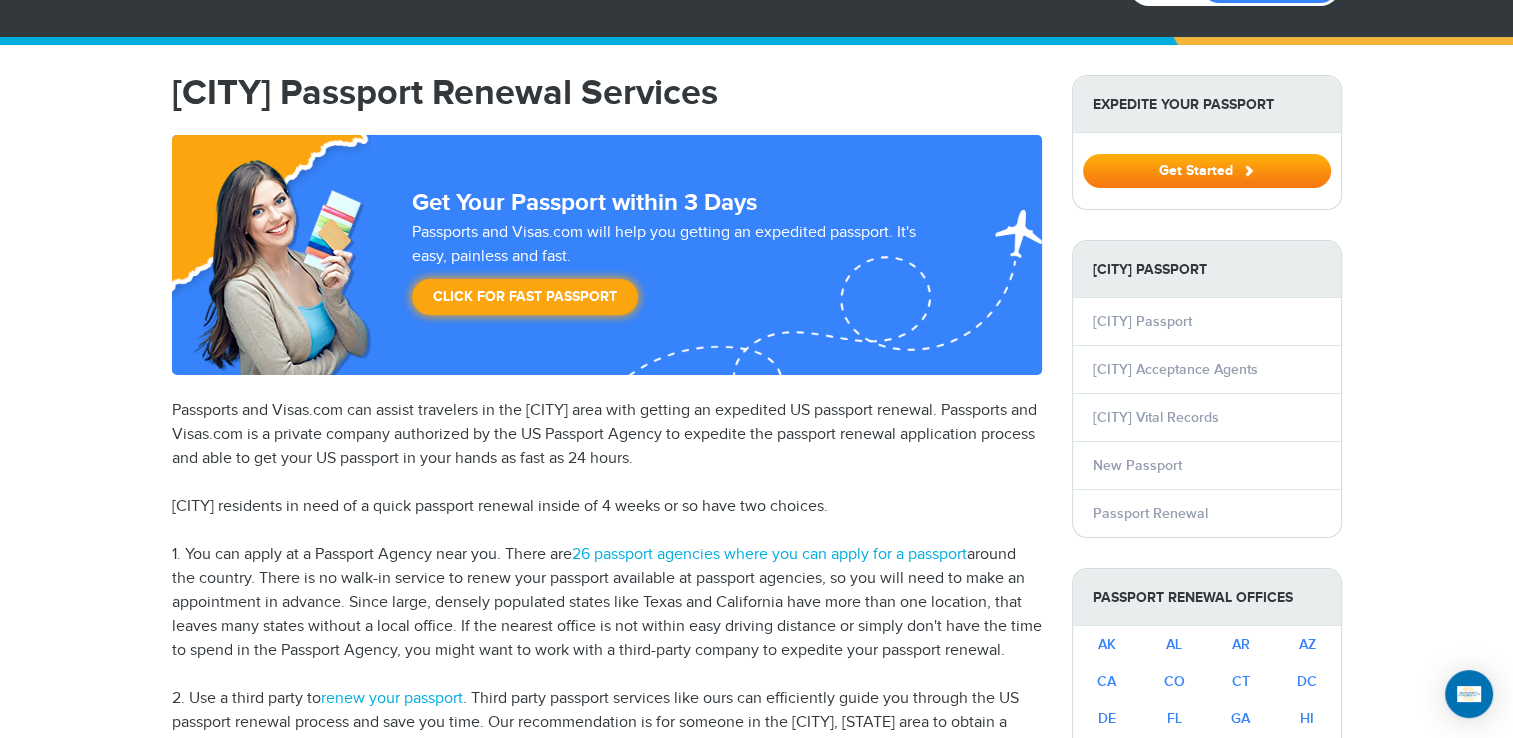 scroll, scrollTop: 0, scrollLeft: 0, axis: both 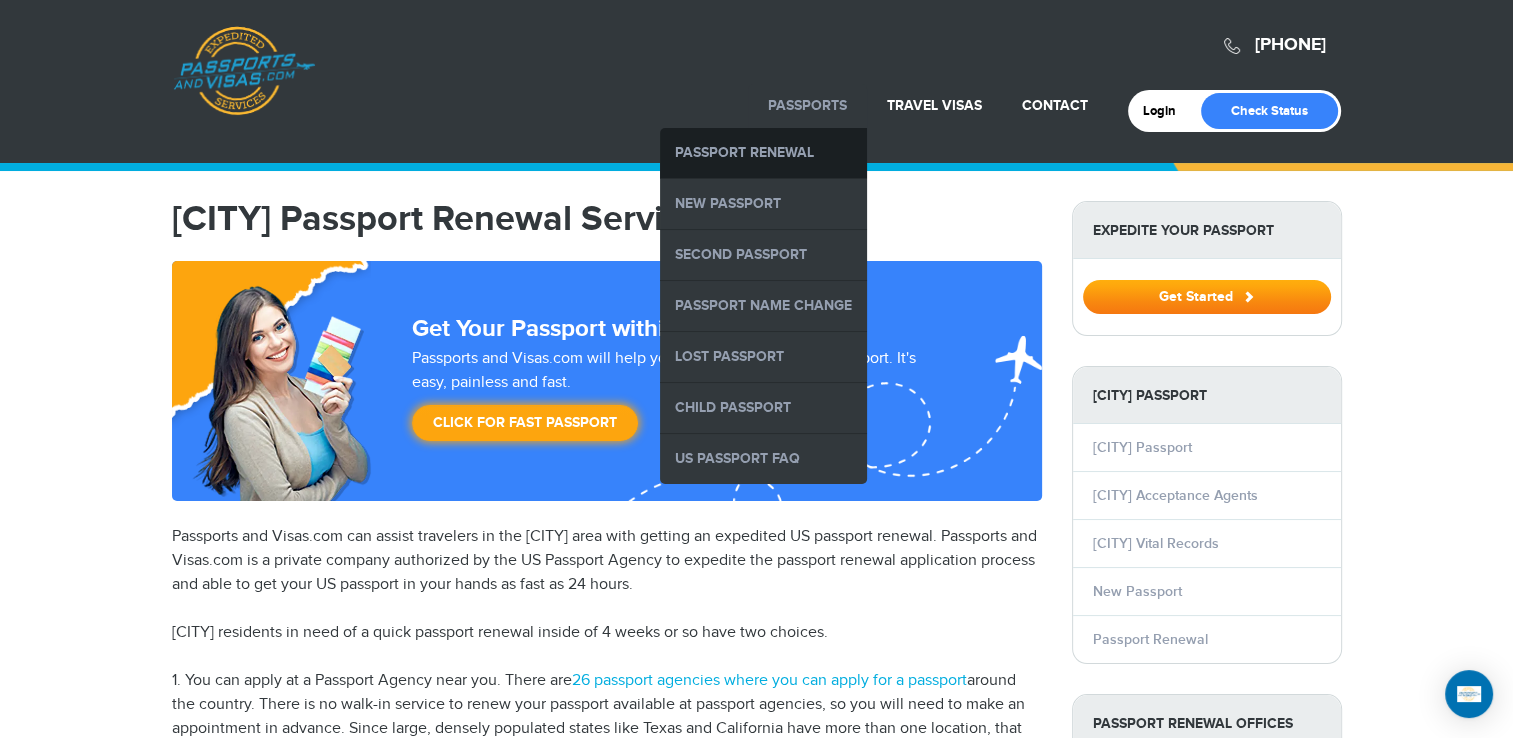 click on "Passport Renewal" at bounding box center (763, 153) 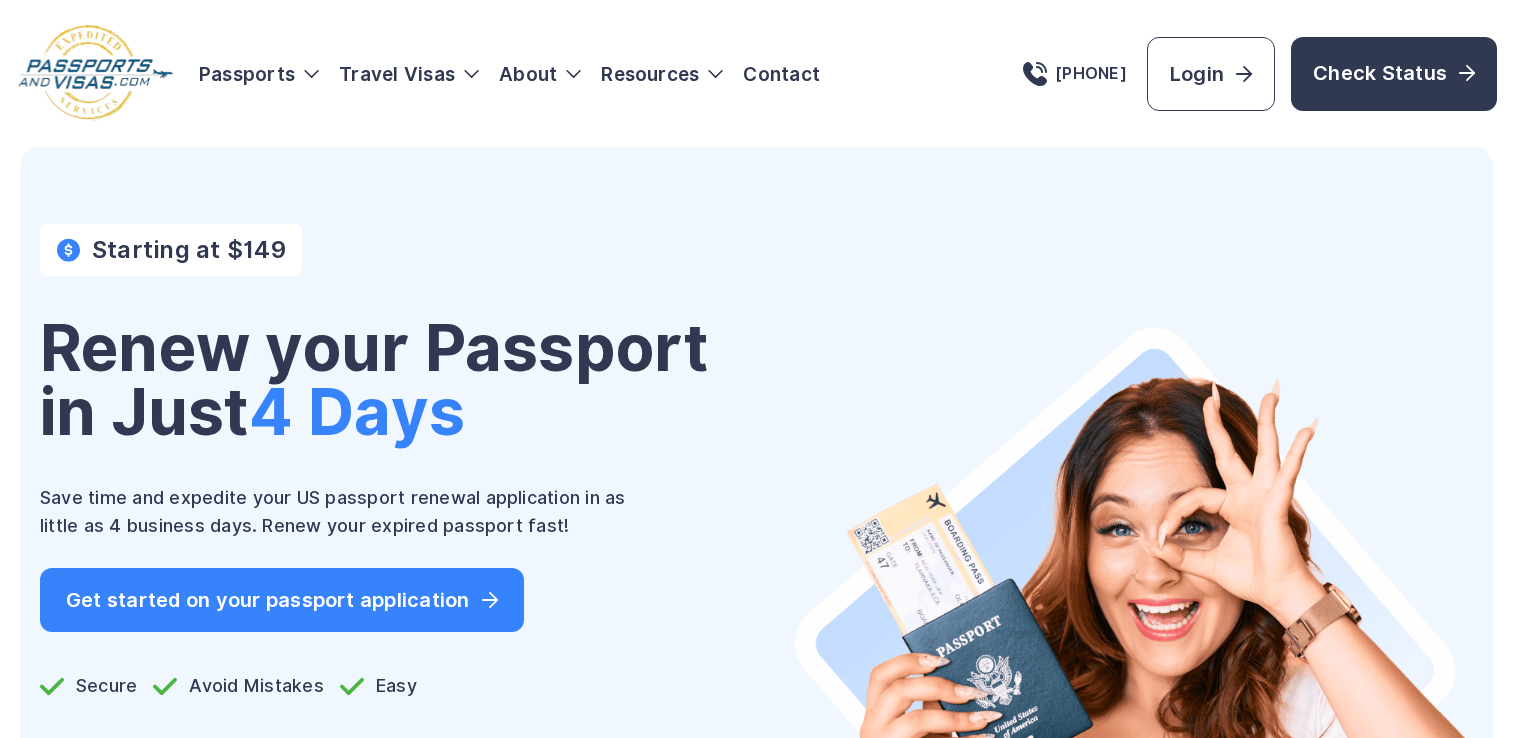 scroll, scrollTop: 0, scrollLeft: 0, axis: both 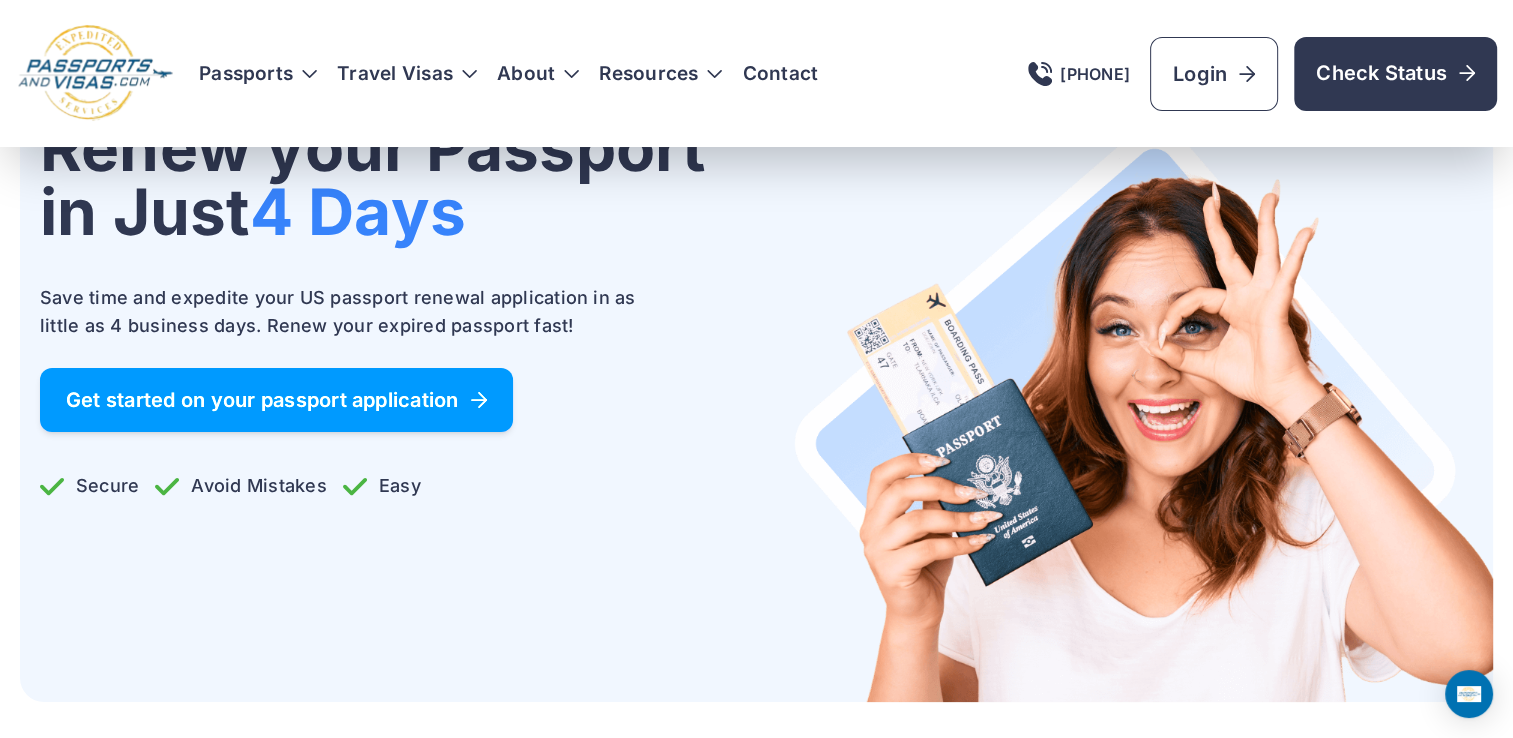 click on "Get started on your passport application" at bounding box center (276, 400) 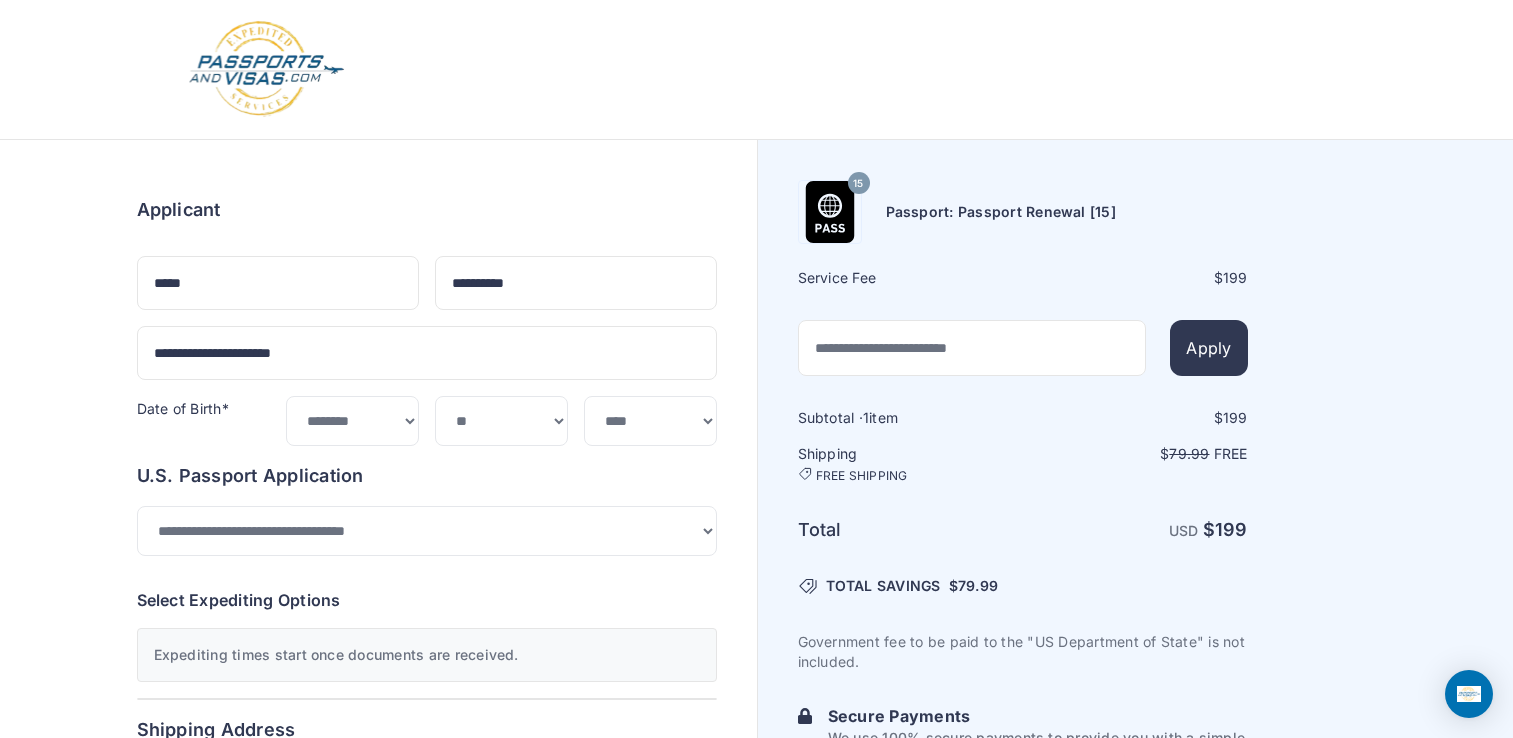 select on "**" 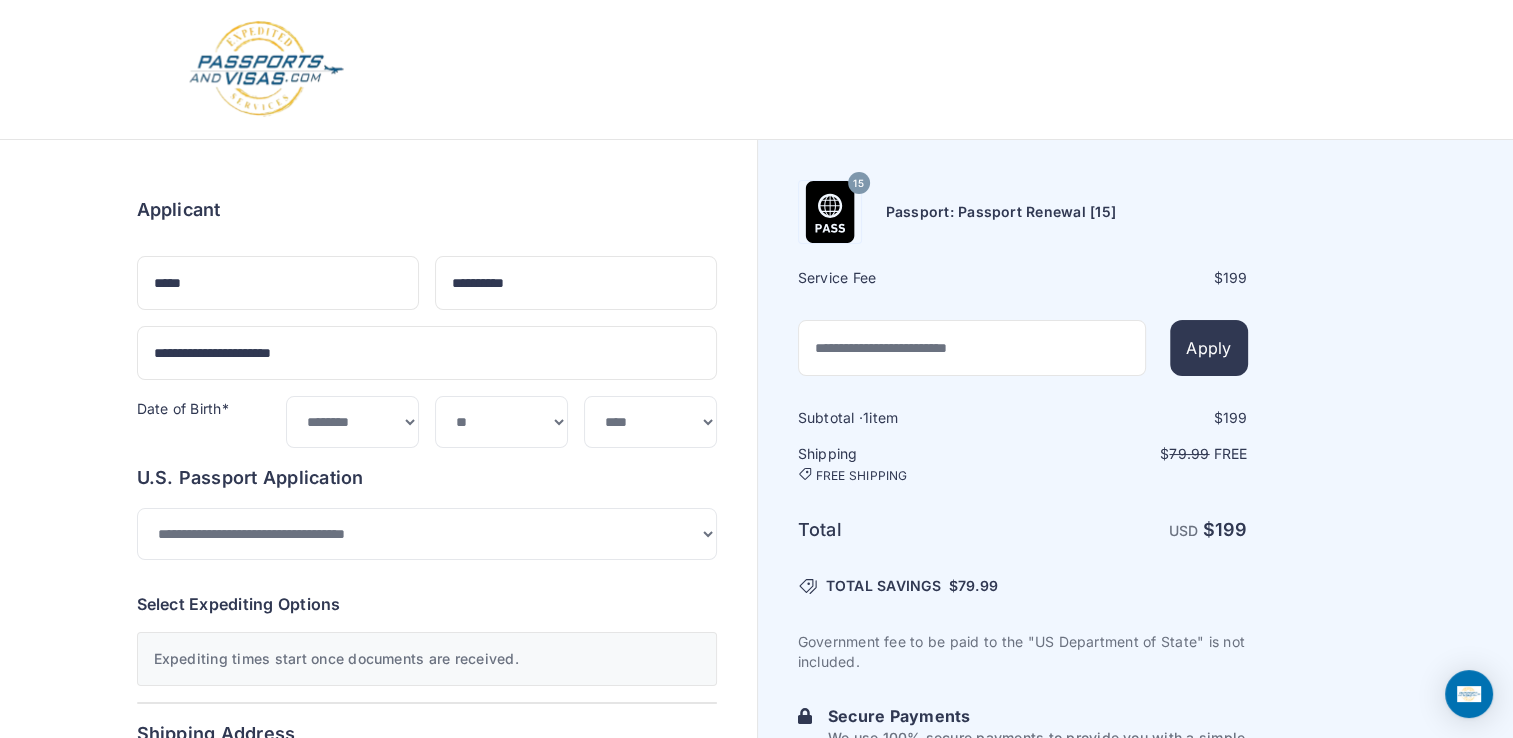 scroll, scrollTop: 0, scrollLeft: 0, axis: both 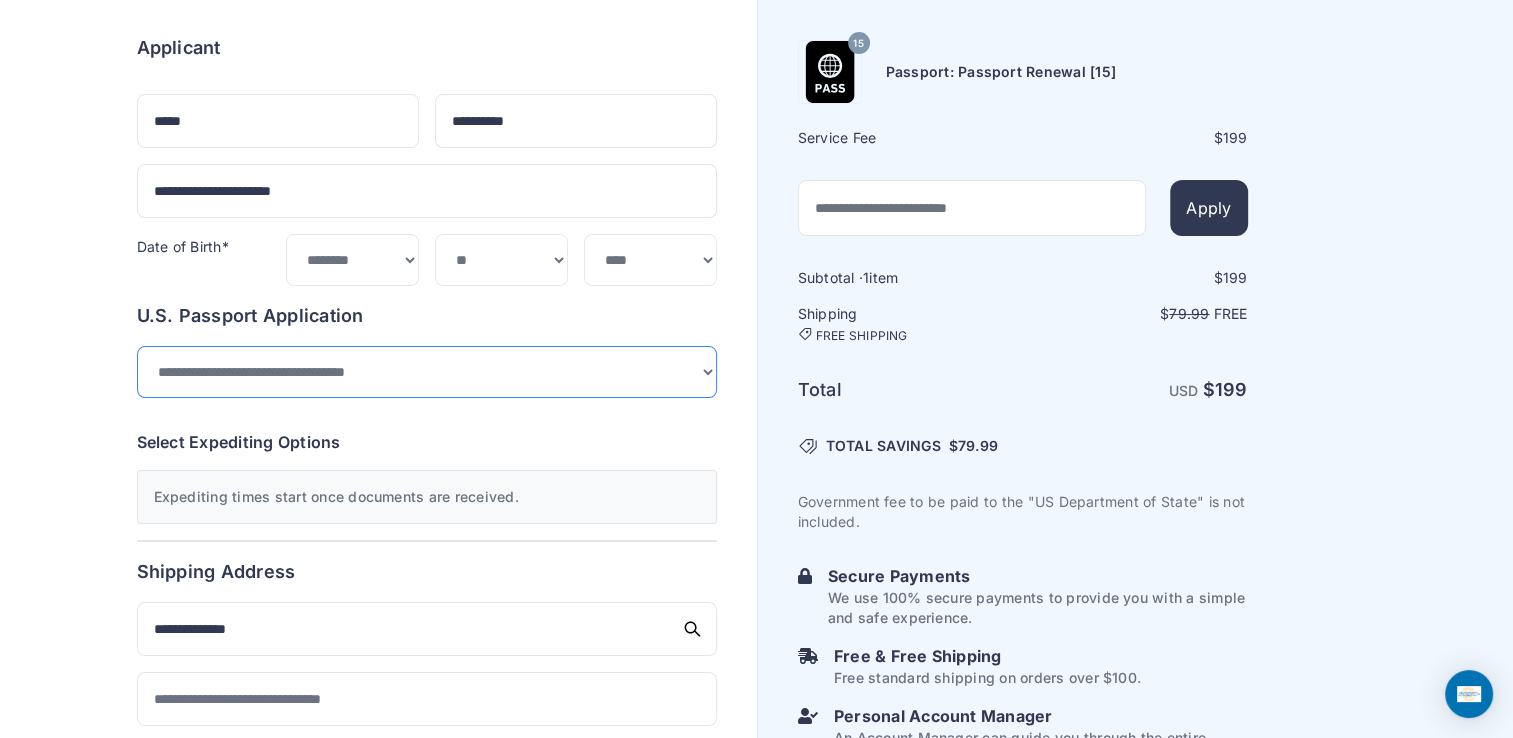 click on "**********" at bounding box center (427, 372) 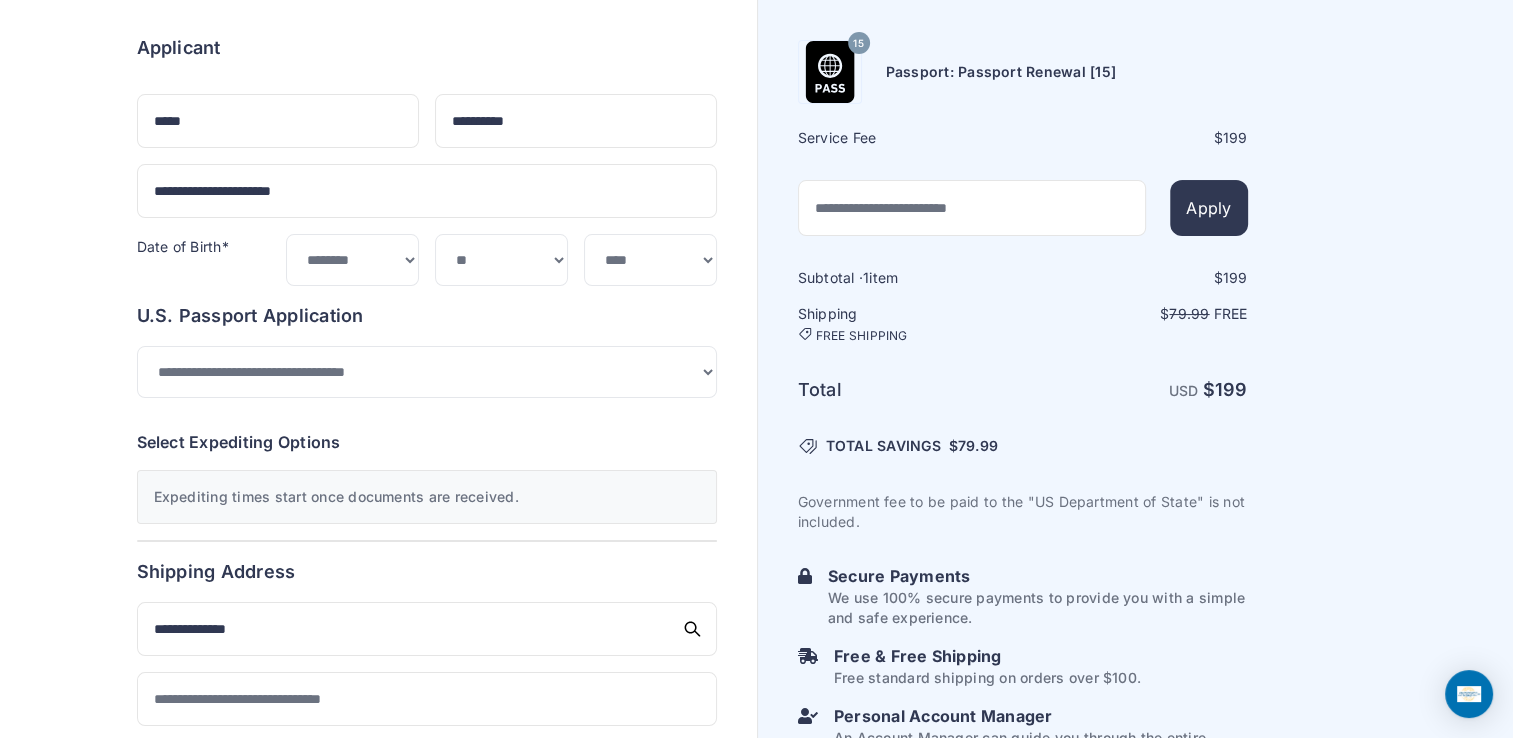 click on "Order summary
$ 199
15
199 1 $" at bounding box center (378, 689) 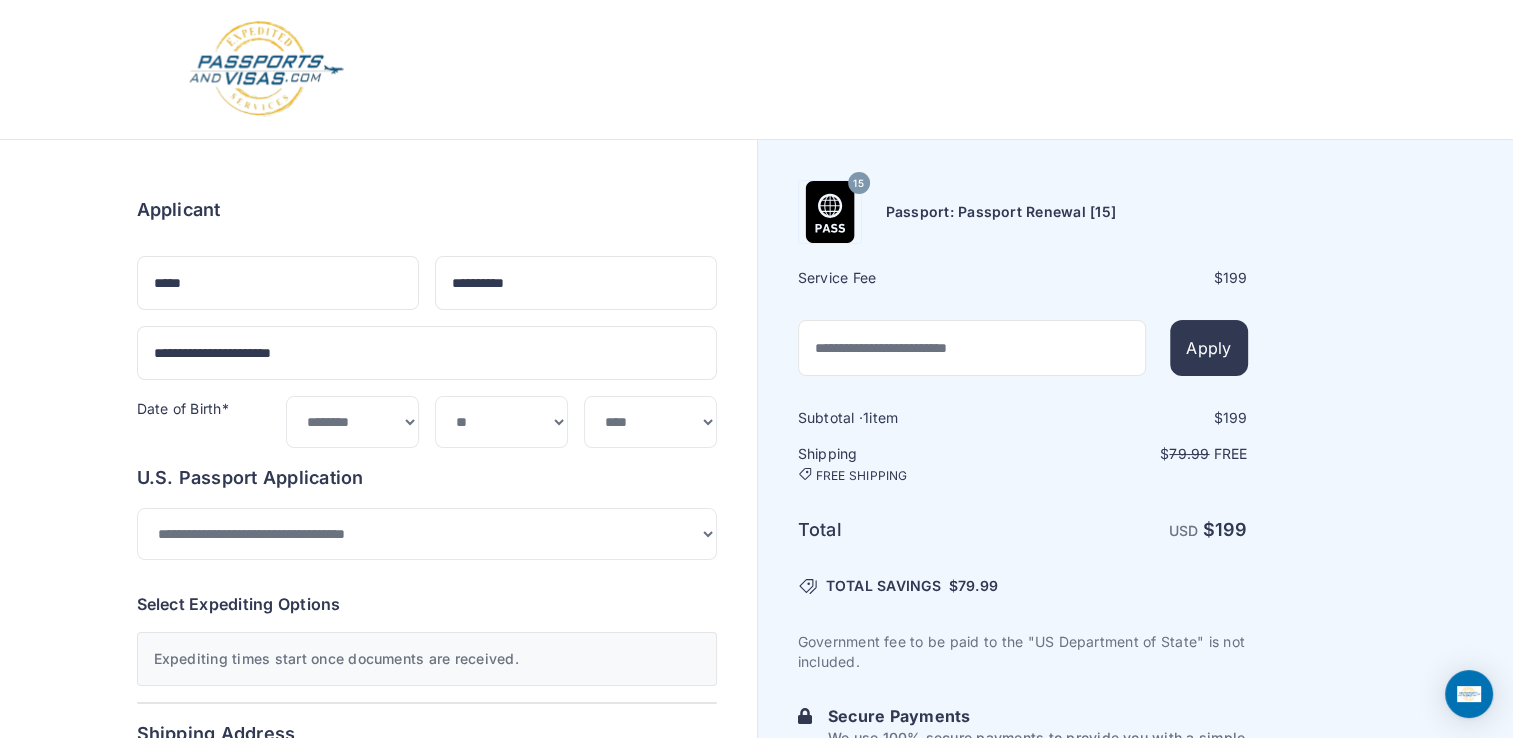 scroll, scrollTop: 0, scrollLeft: 0, axis: both 